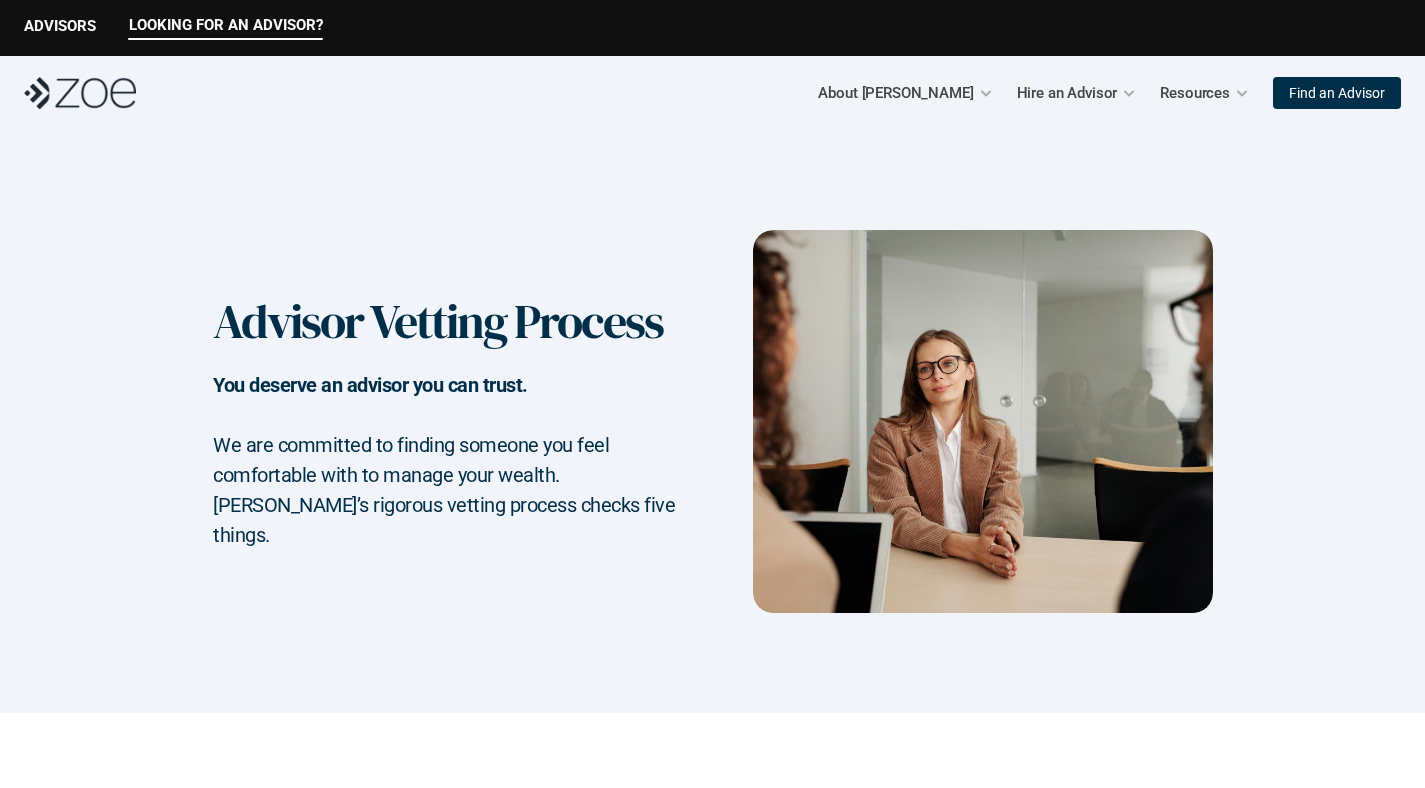 scroll, scrollTop: 0, scrollLeft: 0, axis: both 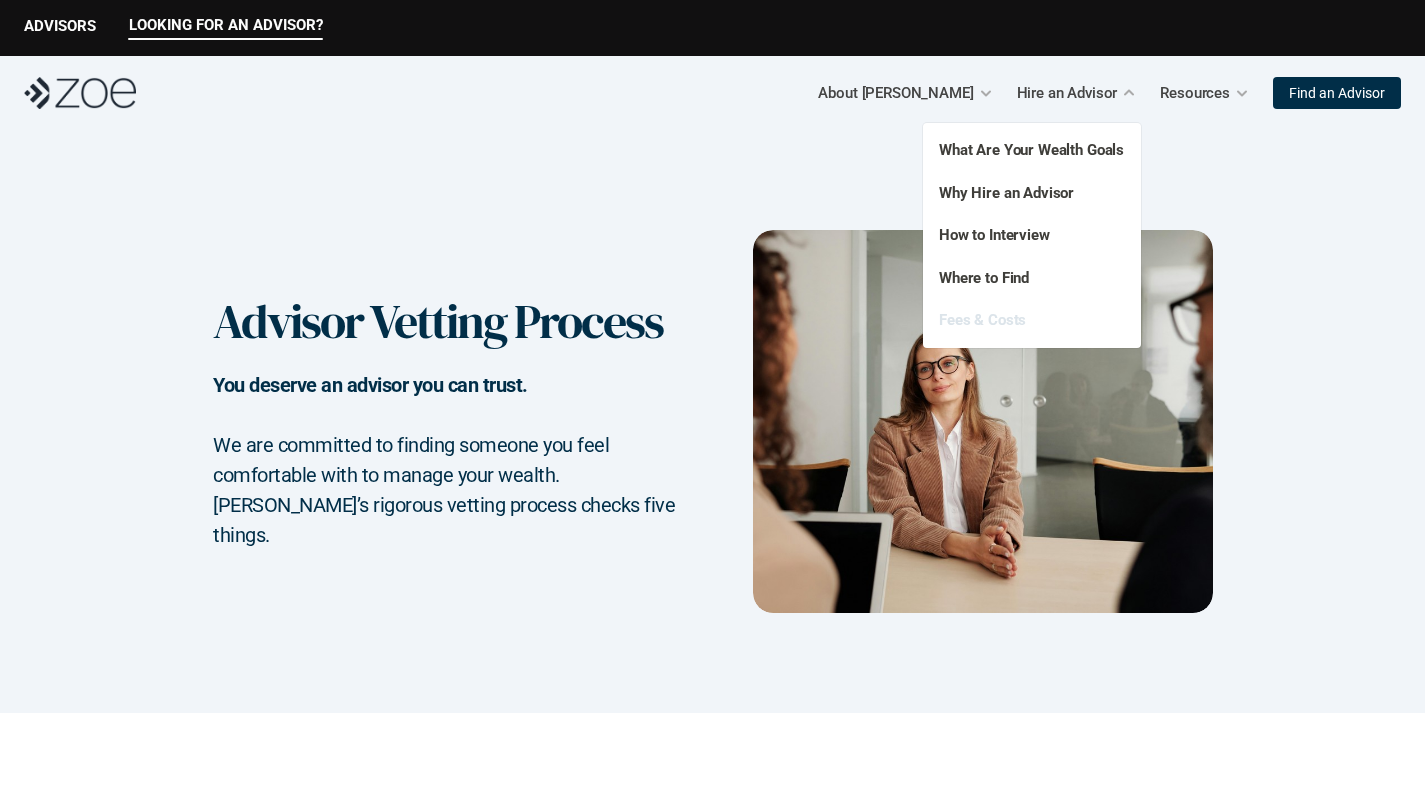click on "Fees & Costs" at bounding box center [982, 320] 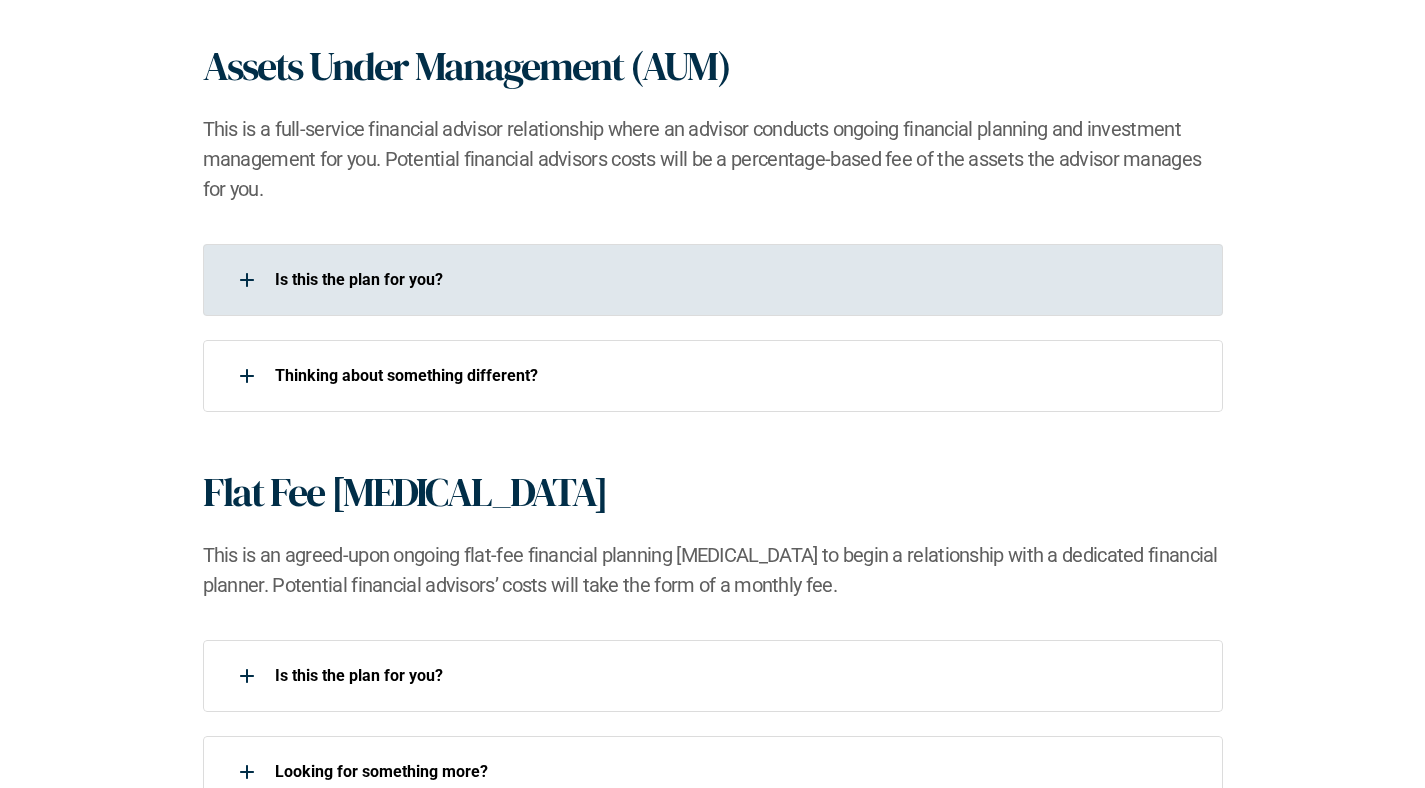 scroll, scrollTop: 1376, scrollLeft: 0, axis: vertical 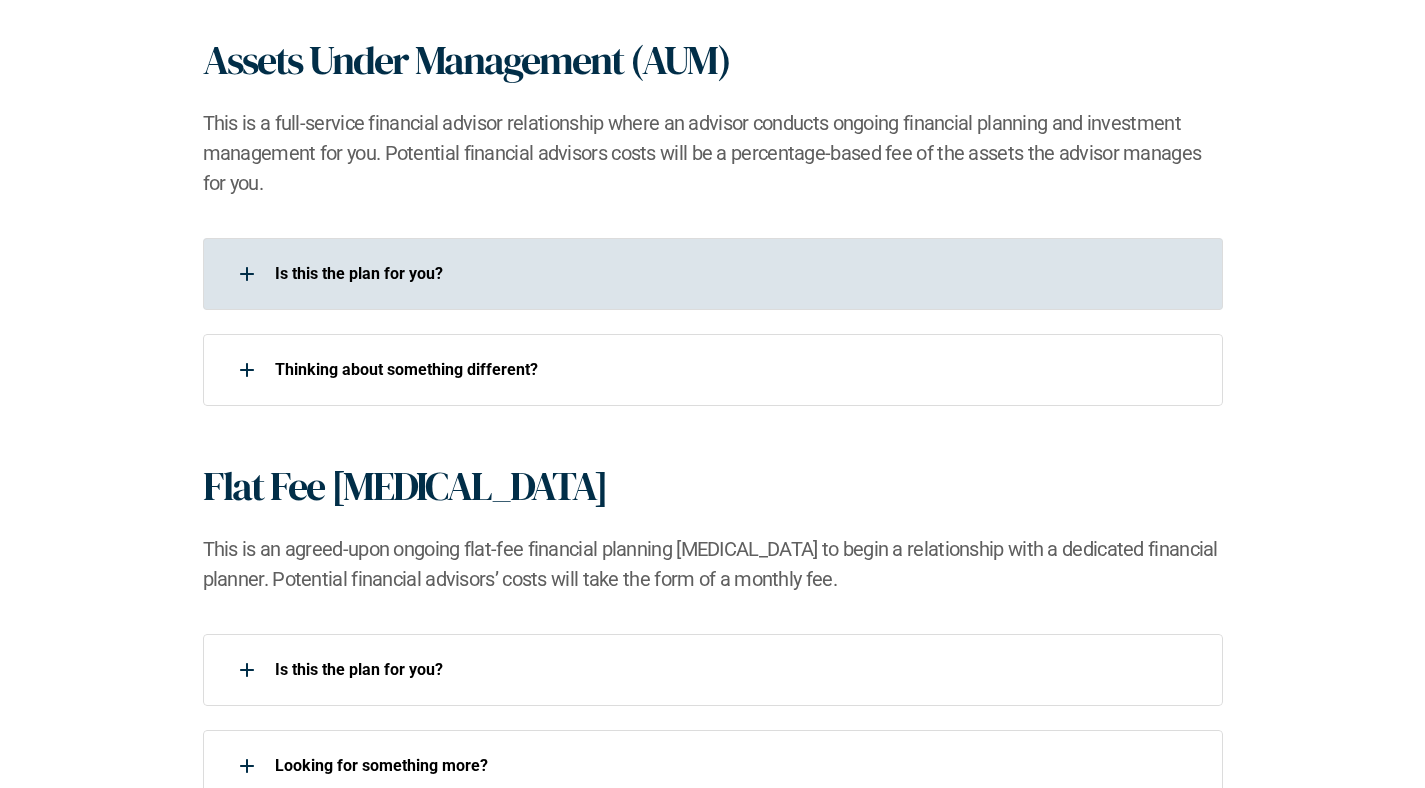 click on "Is this the plan for you?​" at bounding box center (713, 274) 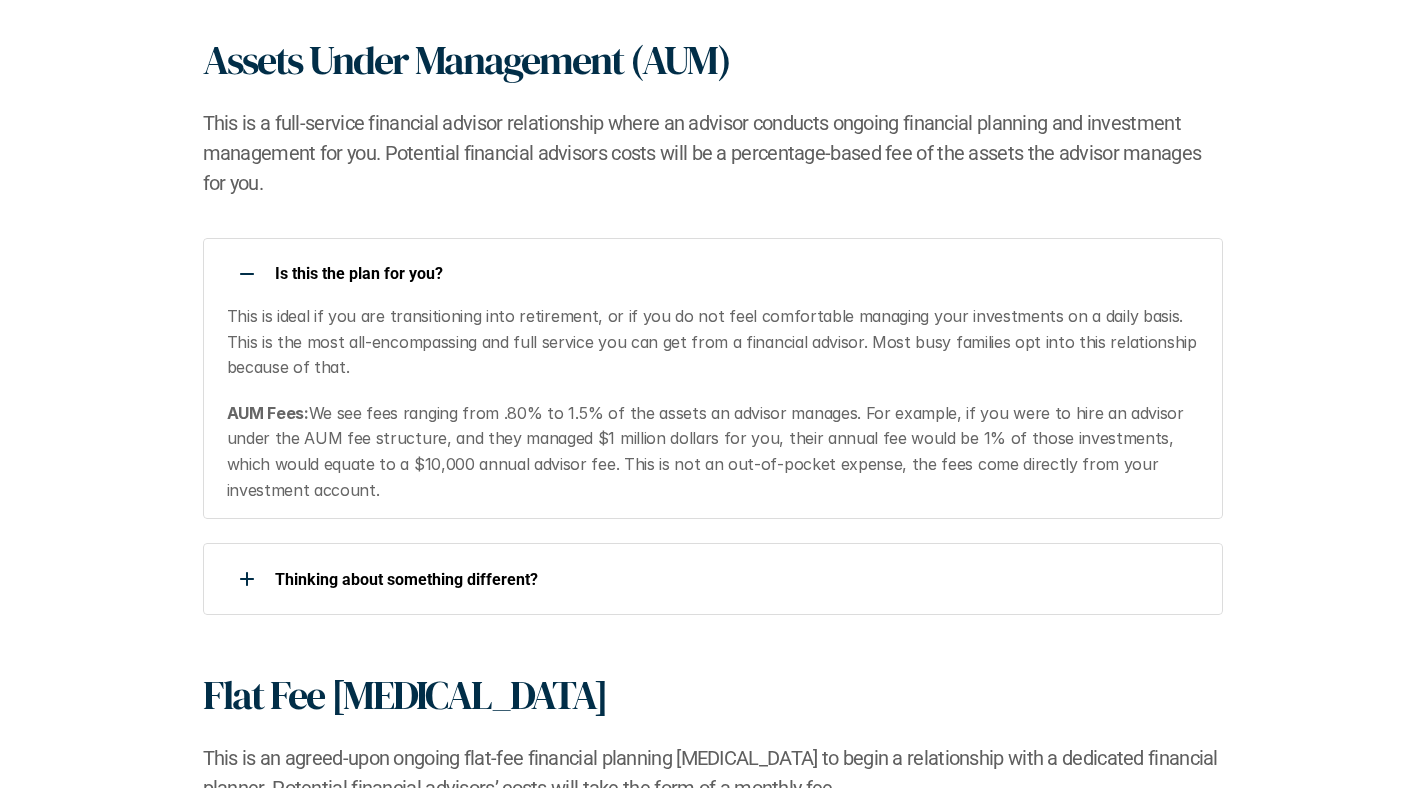 click on "Is this the plan for you?​ This is ideal if you are transitioning into retirement, or if you do not feel comfortable managing your investments on a daily basis. This is the most all-encompassing and full service you can get from a financial advisor. Most busy families opt into this relationship because of that.  AUM Fees:  We see fees ranging from .80% to 1.5% of the assets an advisor manages. For example, if you were to hire an advisor under the AUM fee structure, and they managed $1 million dollars for you, their annual fee would be 1% of those investments, which would equate to a $10,000 annual advisor fee. This is not an out-of-pocket expense, the fees come directly from your investment account." at bounding box center [713, 378] 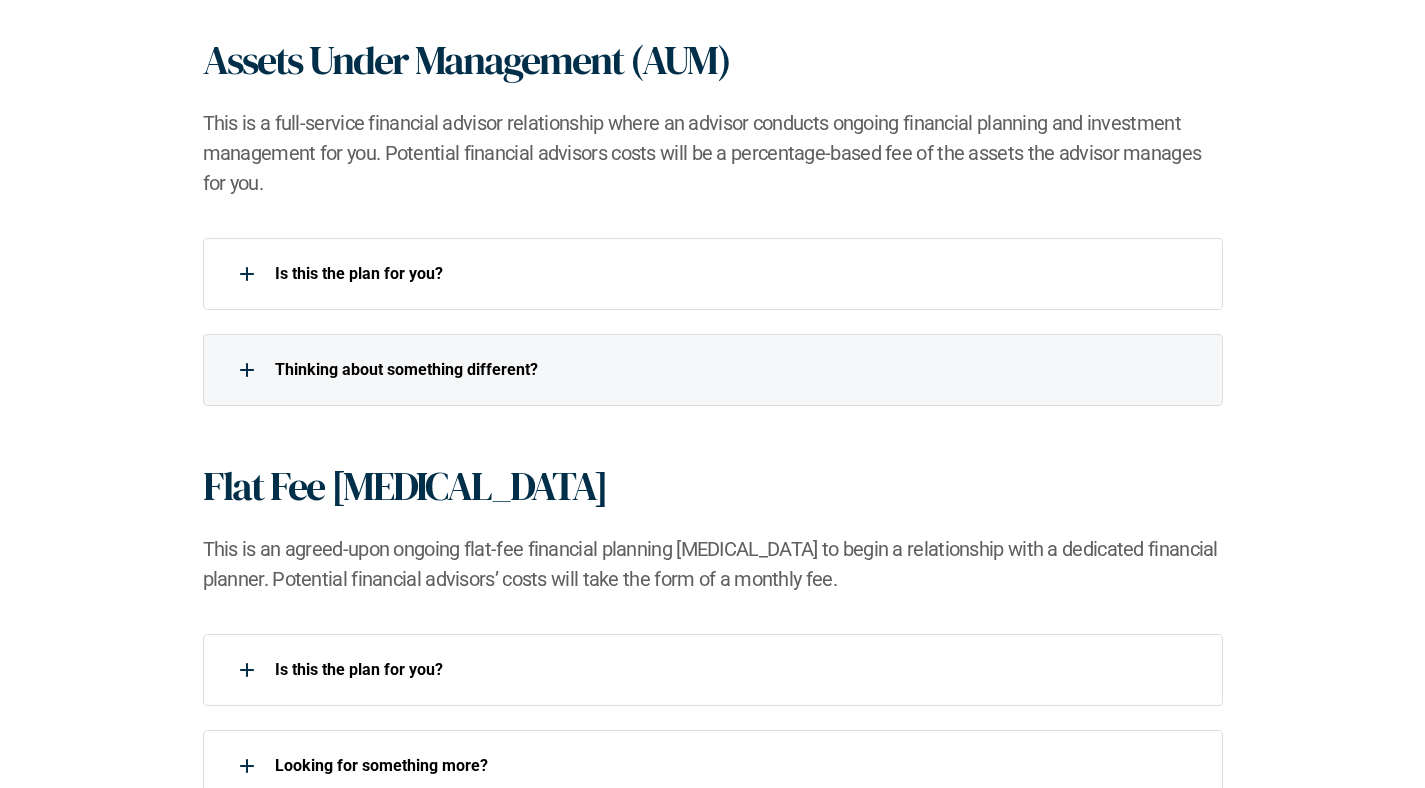 click on "​Thinking about something different?​" at bounding box center [700, 370] 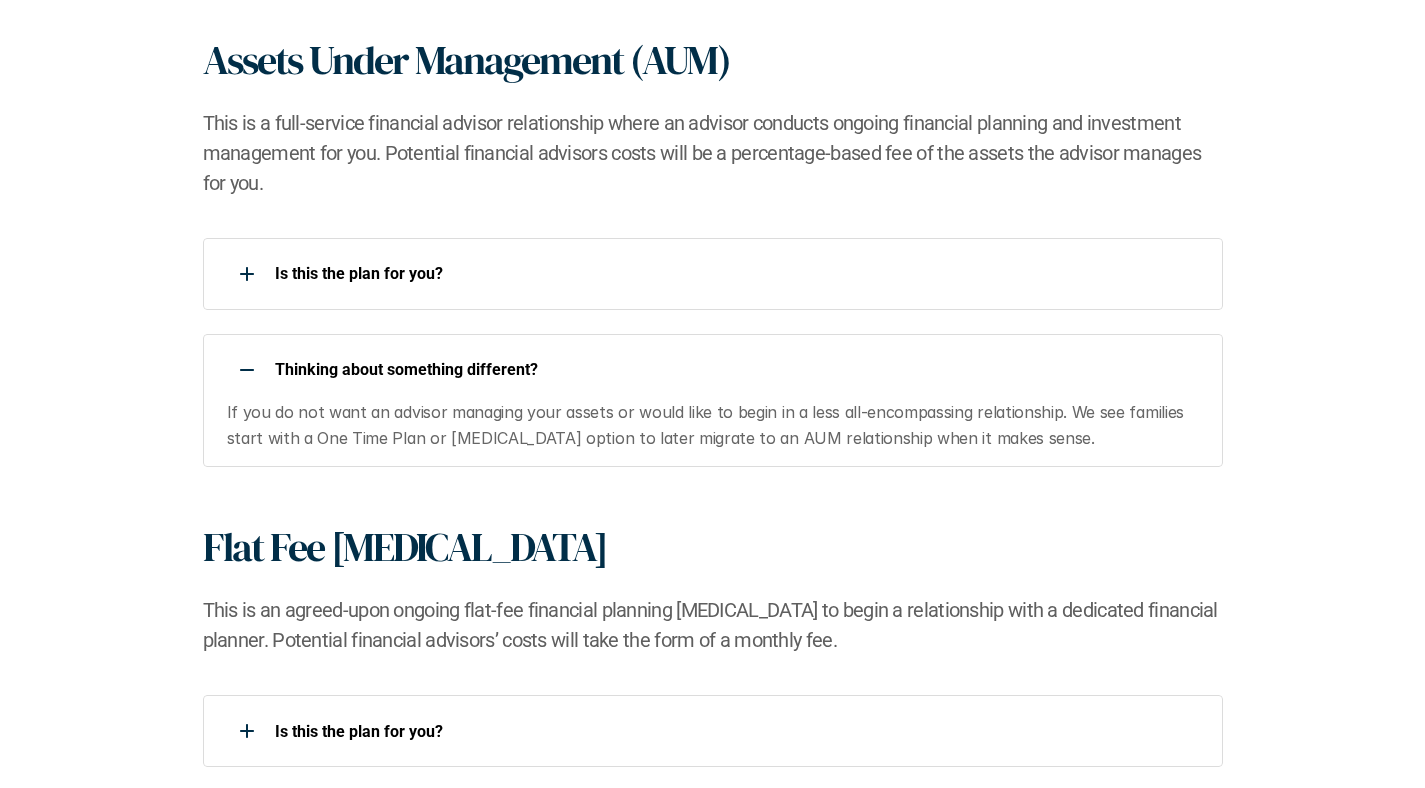 click on "​Thinking about something different?​ If you do not want an advisor managing your assets or would like to begin in a less all-encompassing relationship. We see families start with a One Time Plan or Retainer option to later migrate to an AUM relationship when it makes sense." at bounding box center (713, 400) 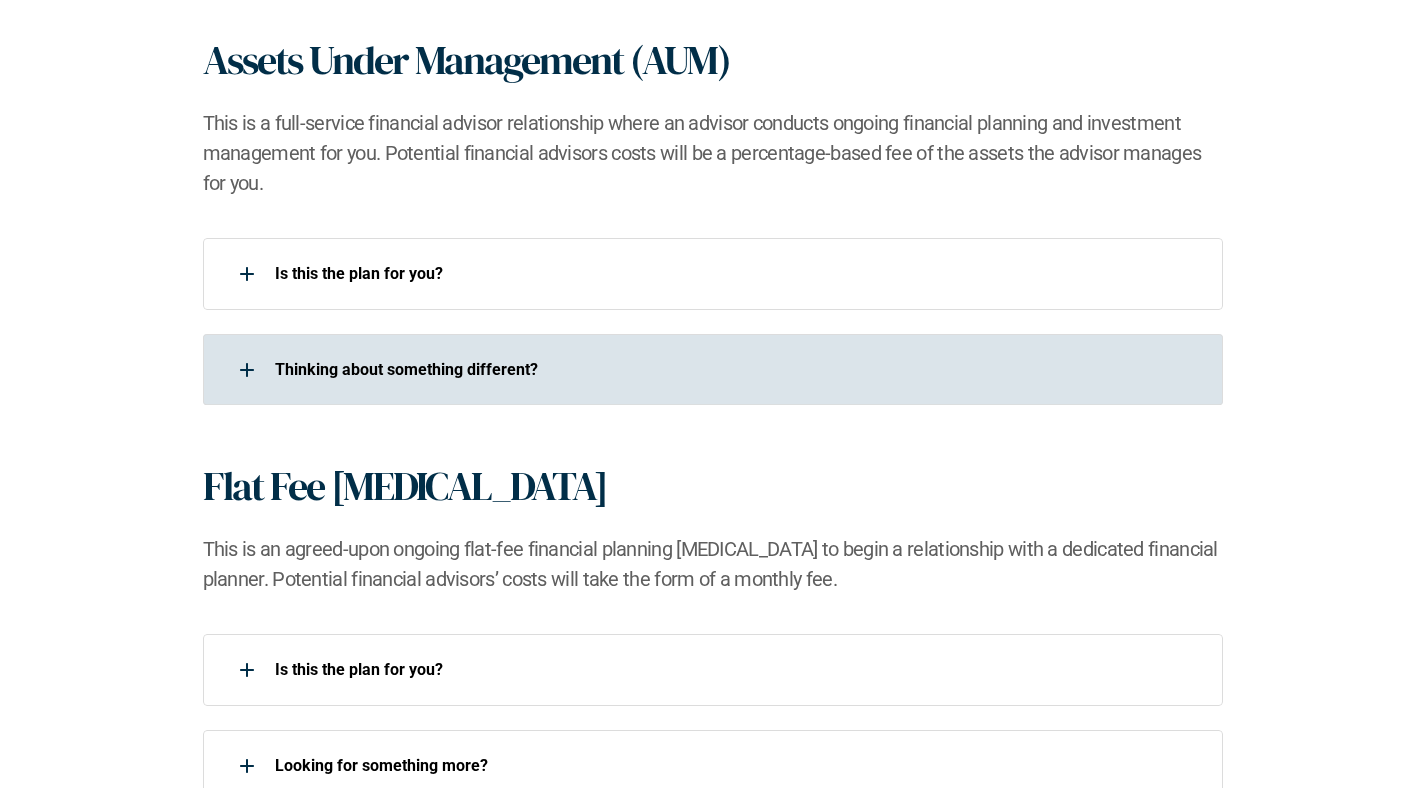 scroll, scrollTop: 1680, scrollLeft: 0, axis: vertical 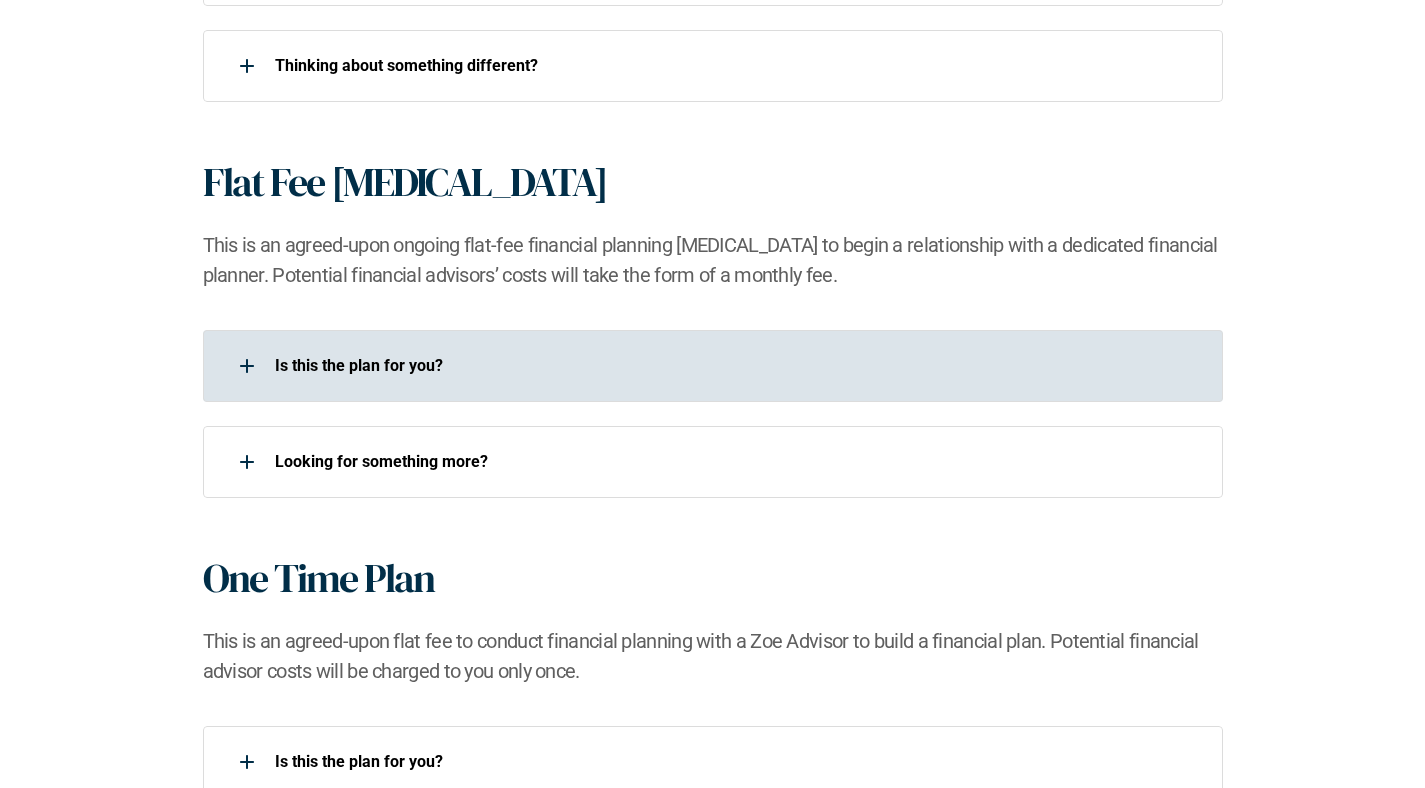 click on "Is this the plan for you?​" at bounding box center [713, 366] 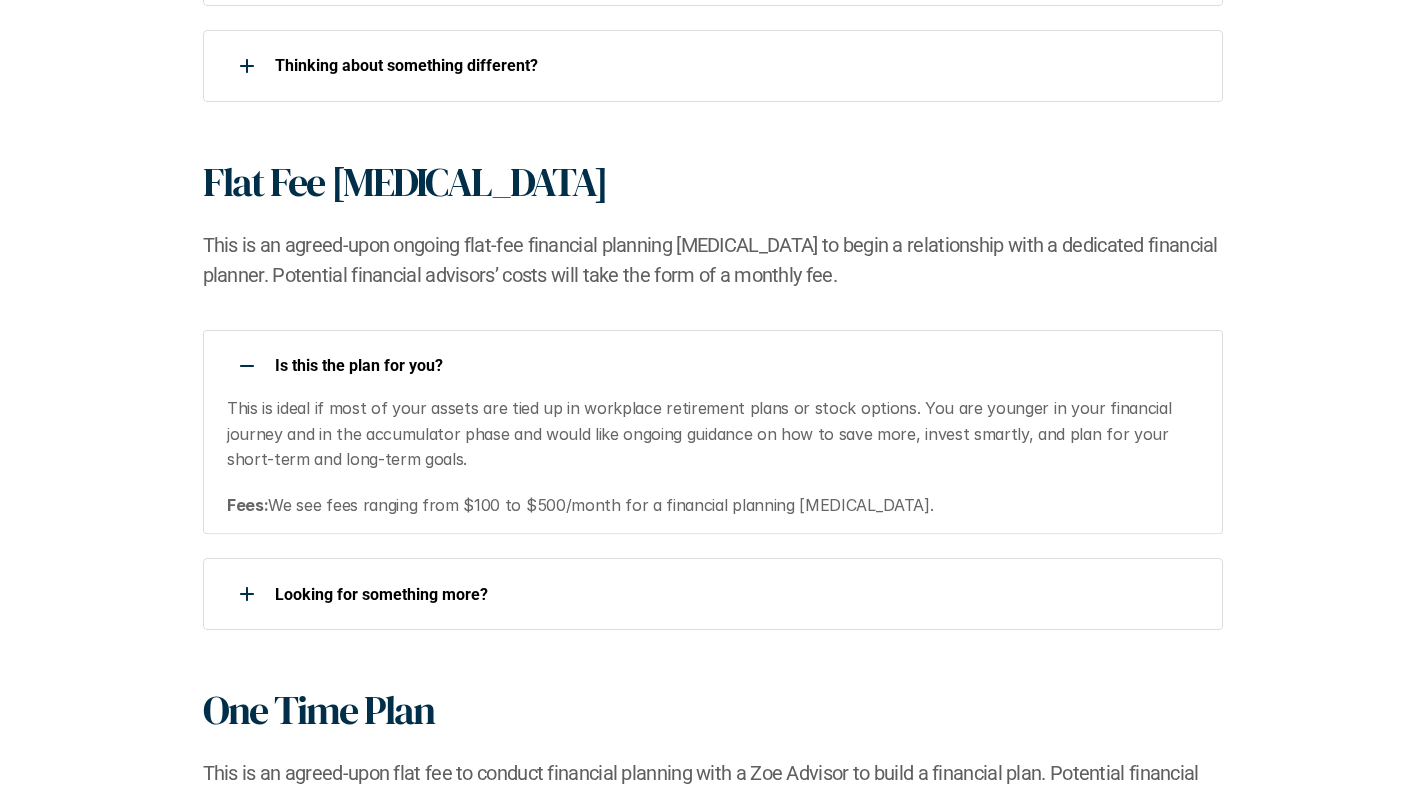 click on "Is this the plan for you?​ This is ideal if most of your assets are tied up in workplace retirement plans or stock options. You are younger in your financial journey and in the accumulator phase and would like ongoing guidance on how to save more, invest smartly, and plan for your short-term and long-term goals.  Fees:  We see fees ranging from $100 to $500/month for a financial planning retainer." at bounding box center [713, 432] 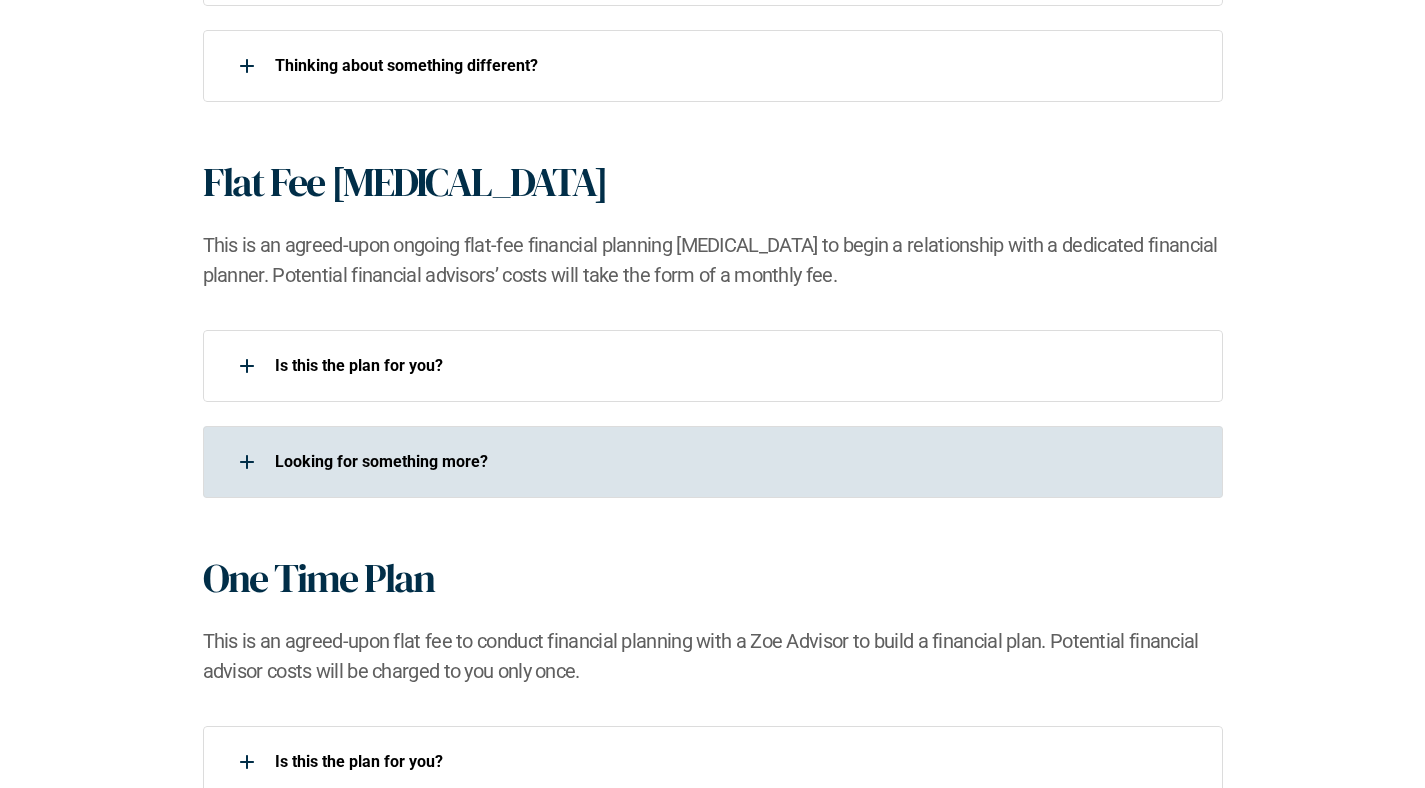 click on "Looking for something more?​" at bounding box center [700, 462] 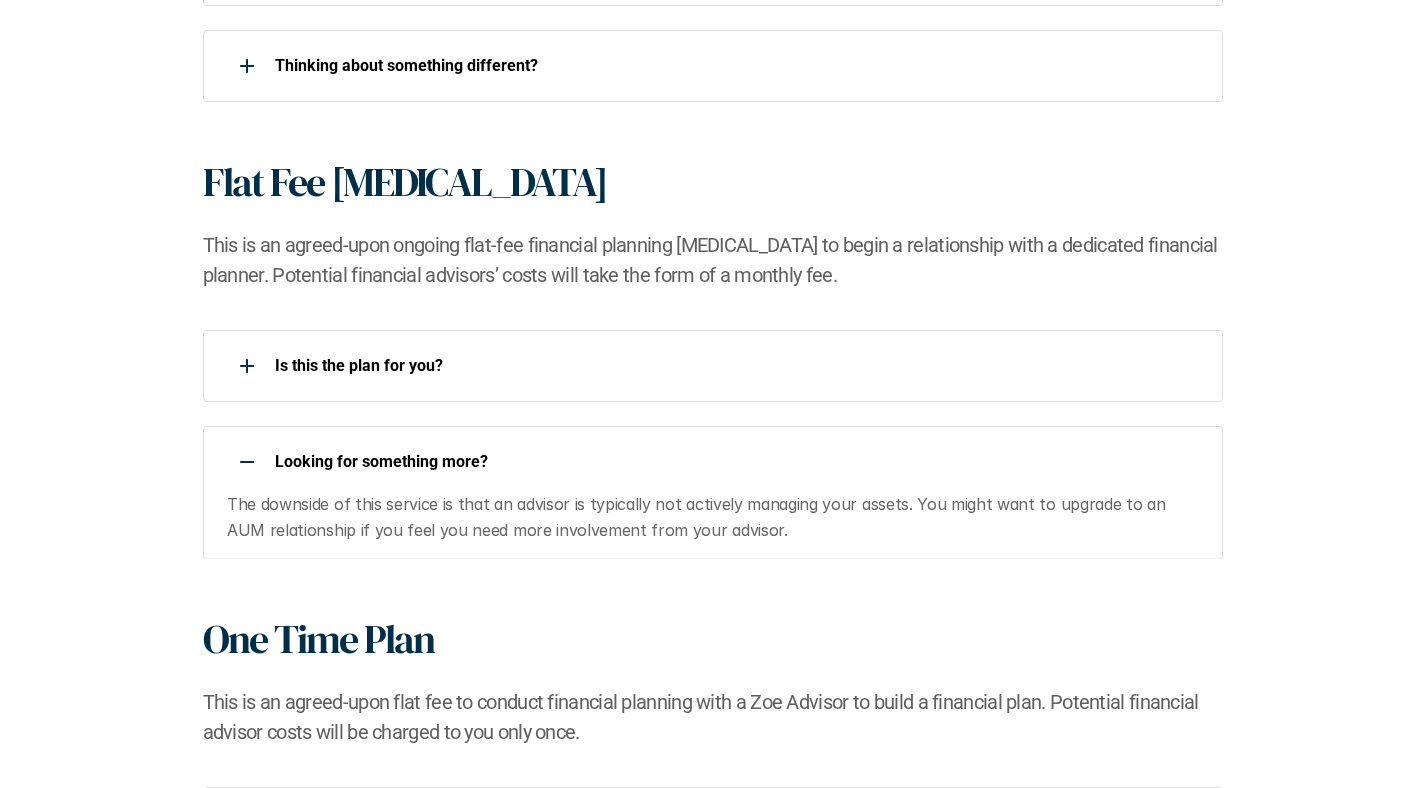 click on "Looking for something more?​" at bounding box center [700, 462] 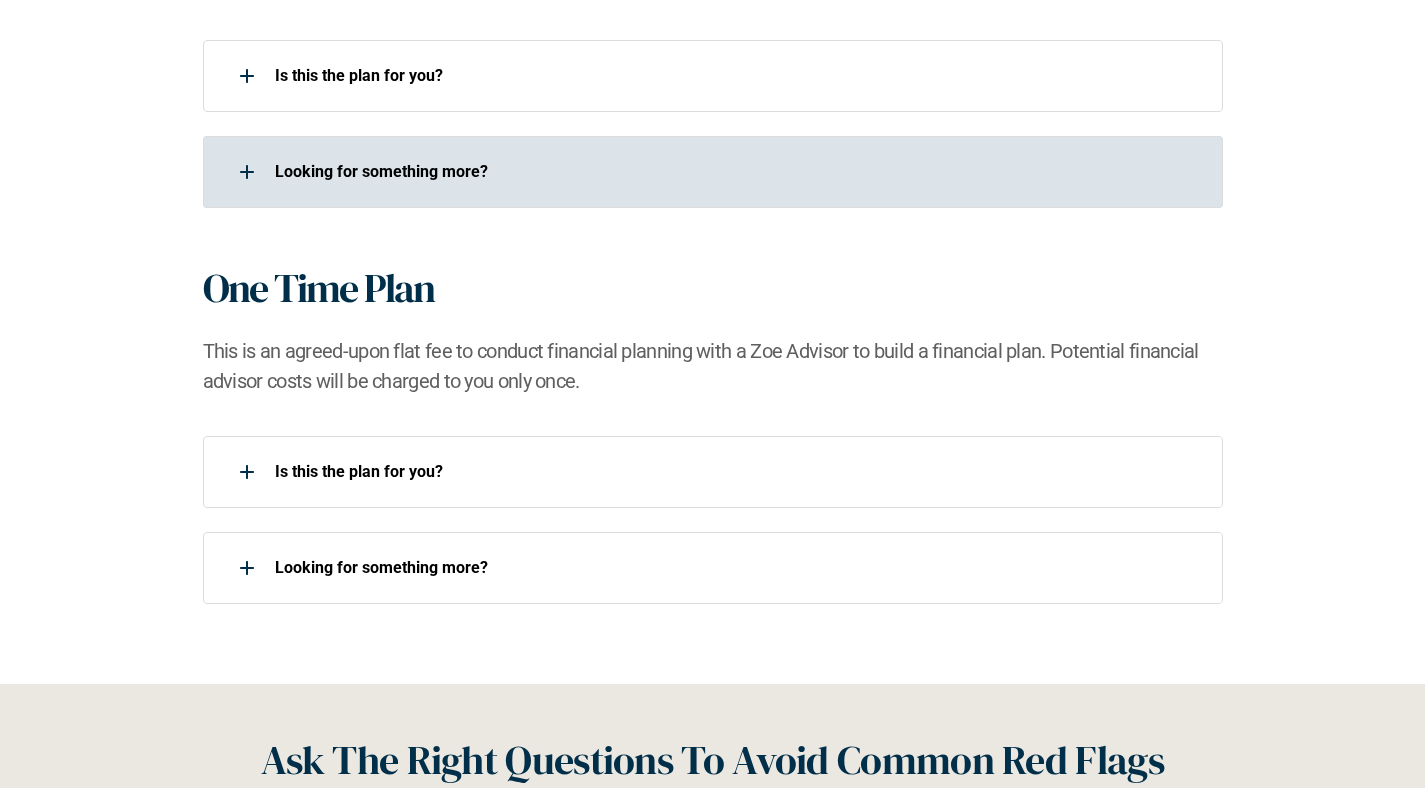 scroll, scrollTop: 2000, scrollLeft: 0, axis: vertical 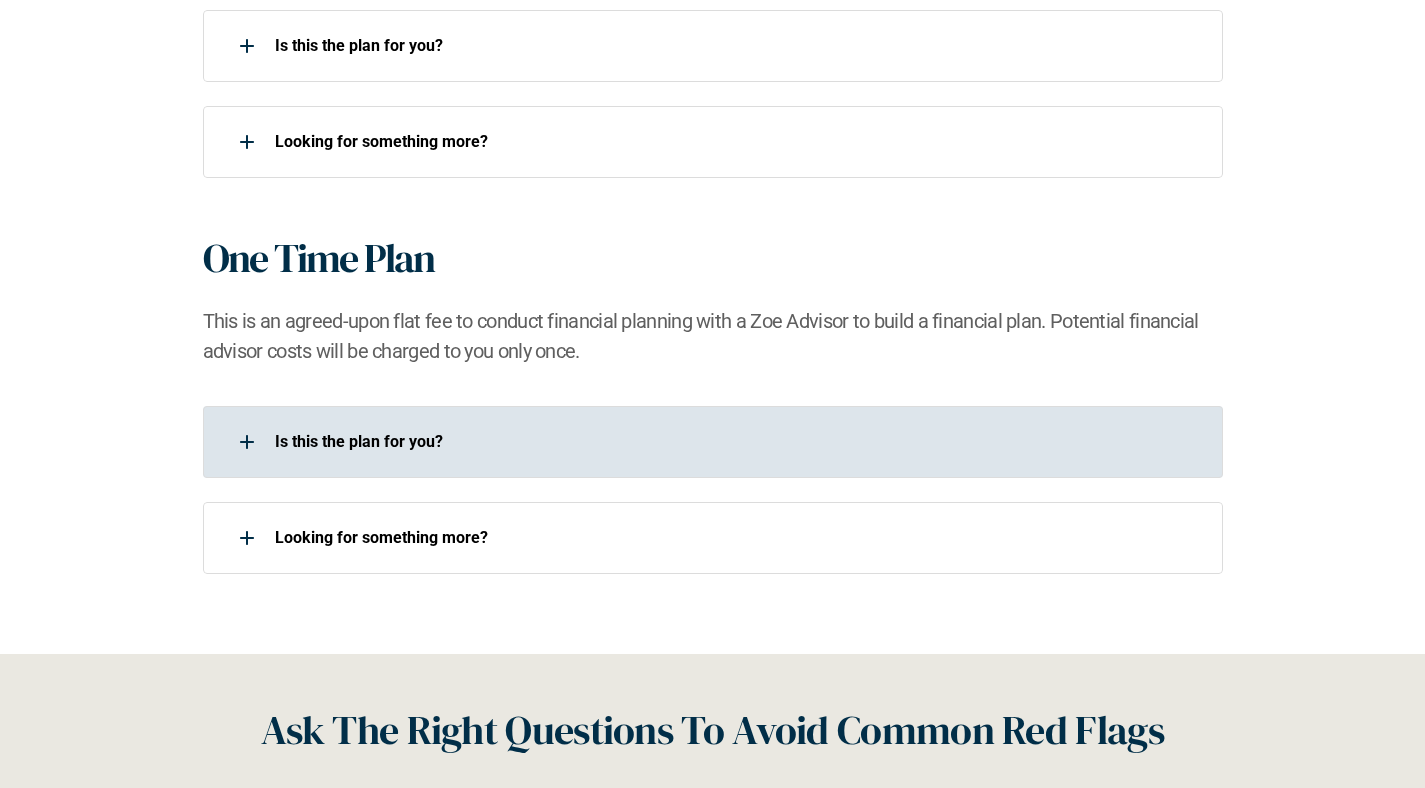 click on "Is this the plan for you?​" at bounding box center [713, 442] 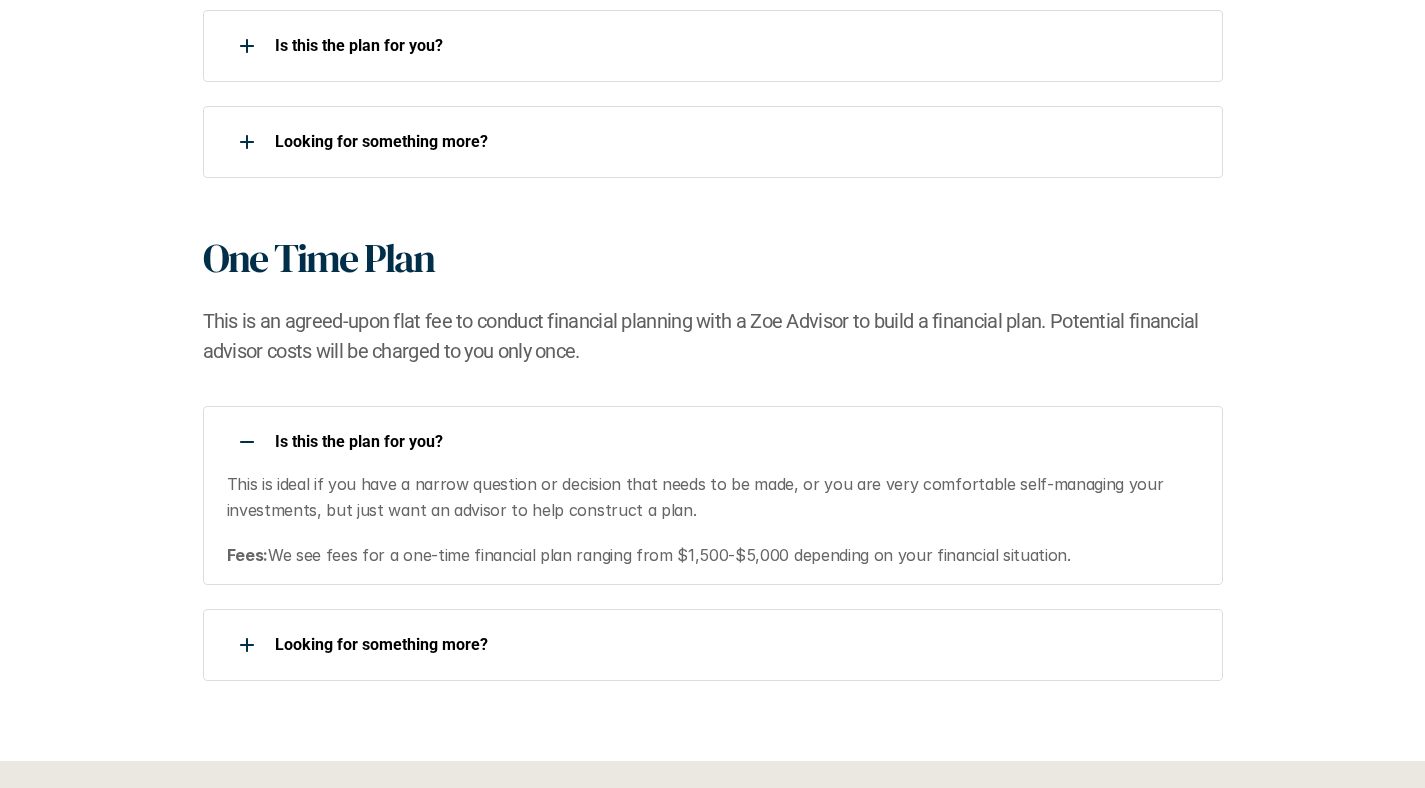 click on "Is this the plan for you?​ This is ideal if you have a narrow question or decision that needs to be made, or you are very comfortable self-managing your investments, but just want an advisor to help construct a plan. Fees:  We see fees for a one-time financial plan ranging from $1,500-$5,000 depending on your financial situation." at bounding box center [713, 495] 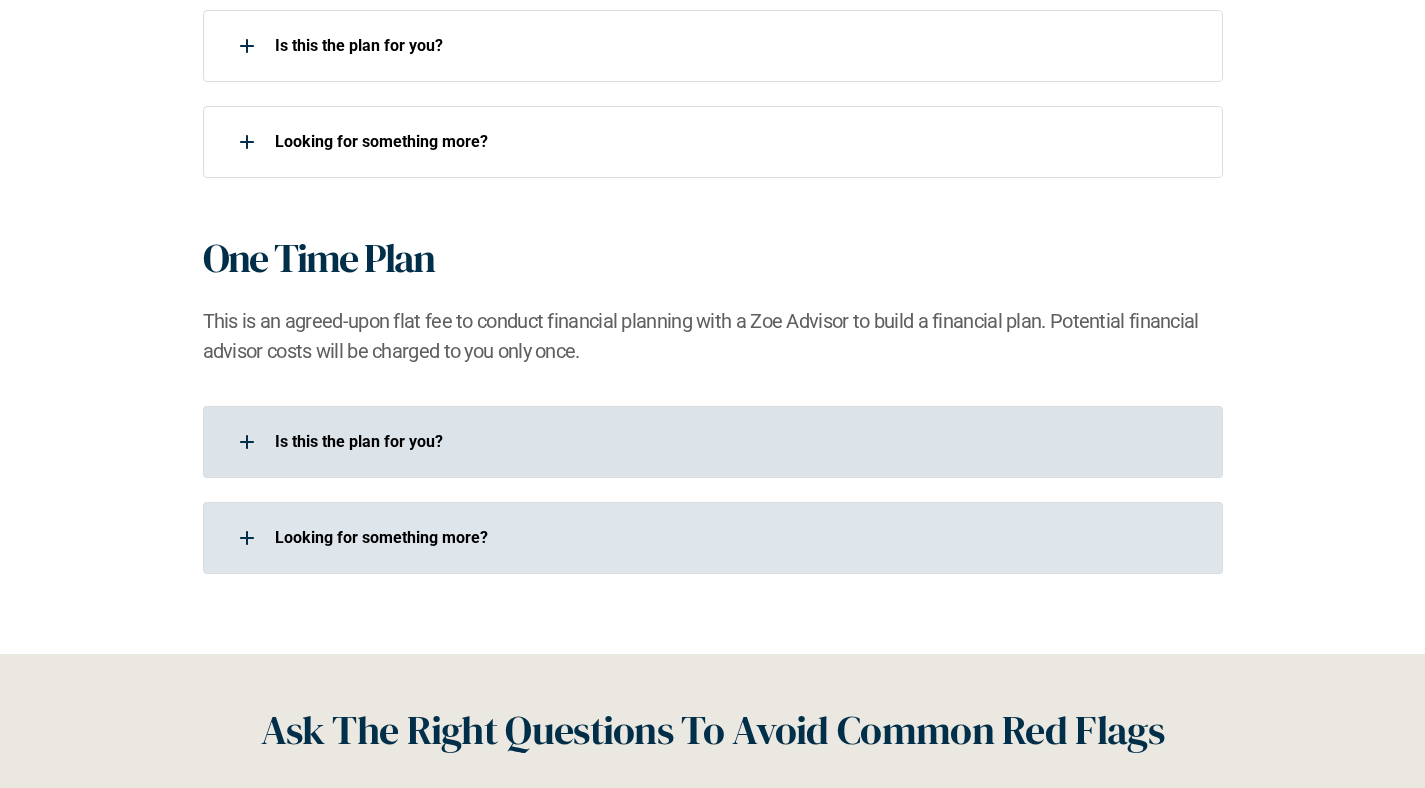 click on "Looking for something more?​" at bounding box center [713, 538] 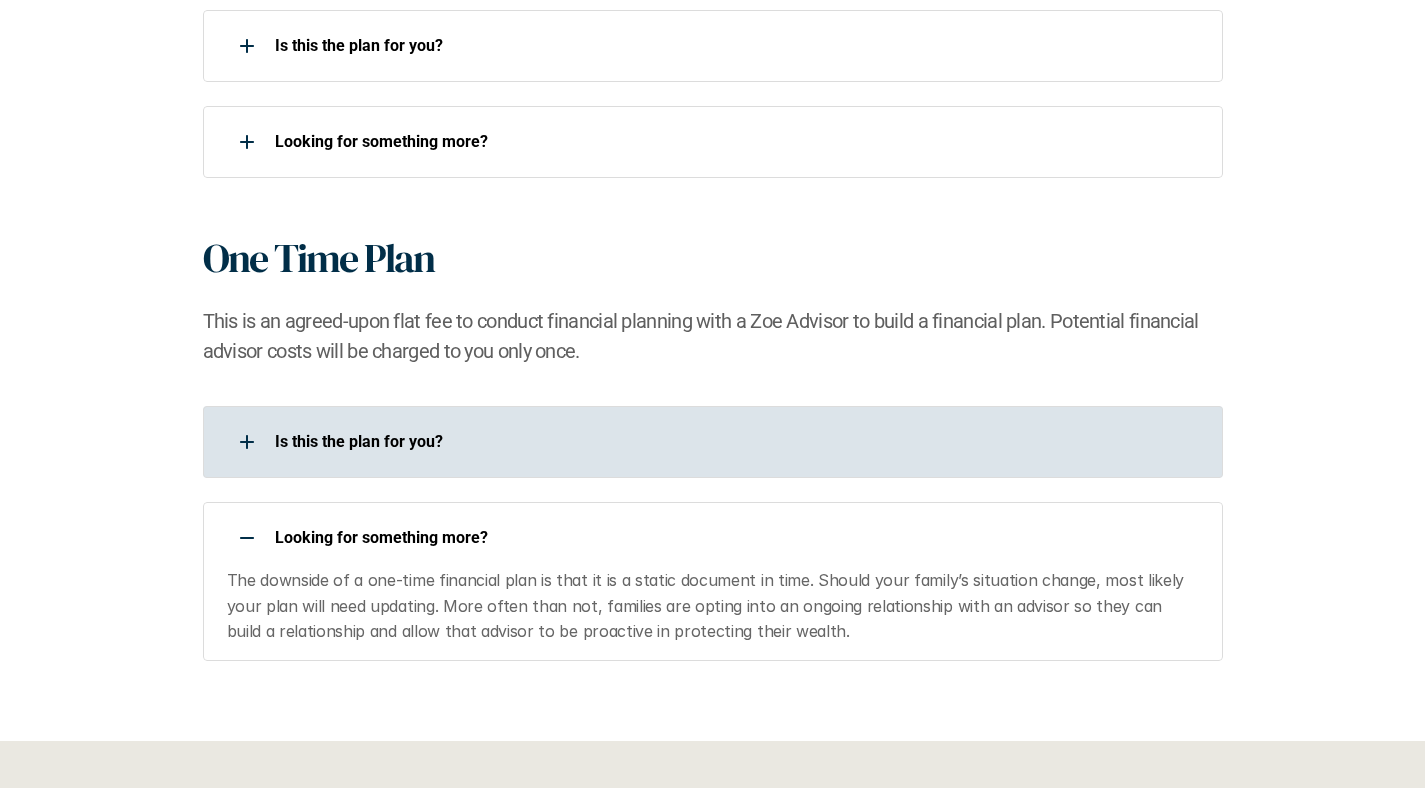 click on "Looking for something more?​ The downside of a one-time financial plan is that it is a static document in time. Should your family’s situation change, most likely your plan will need updating. More often than not, families are opting into an ongoing relationship with an advisor so they can build a relationship and allow that advisor to be proactive in protecting their wealth." at bounding box center [713, 581] 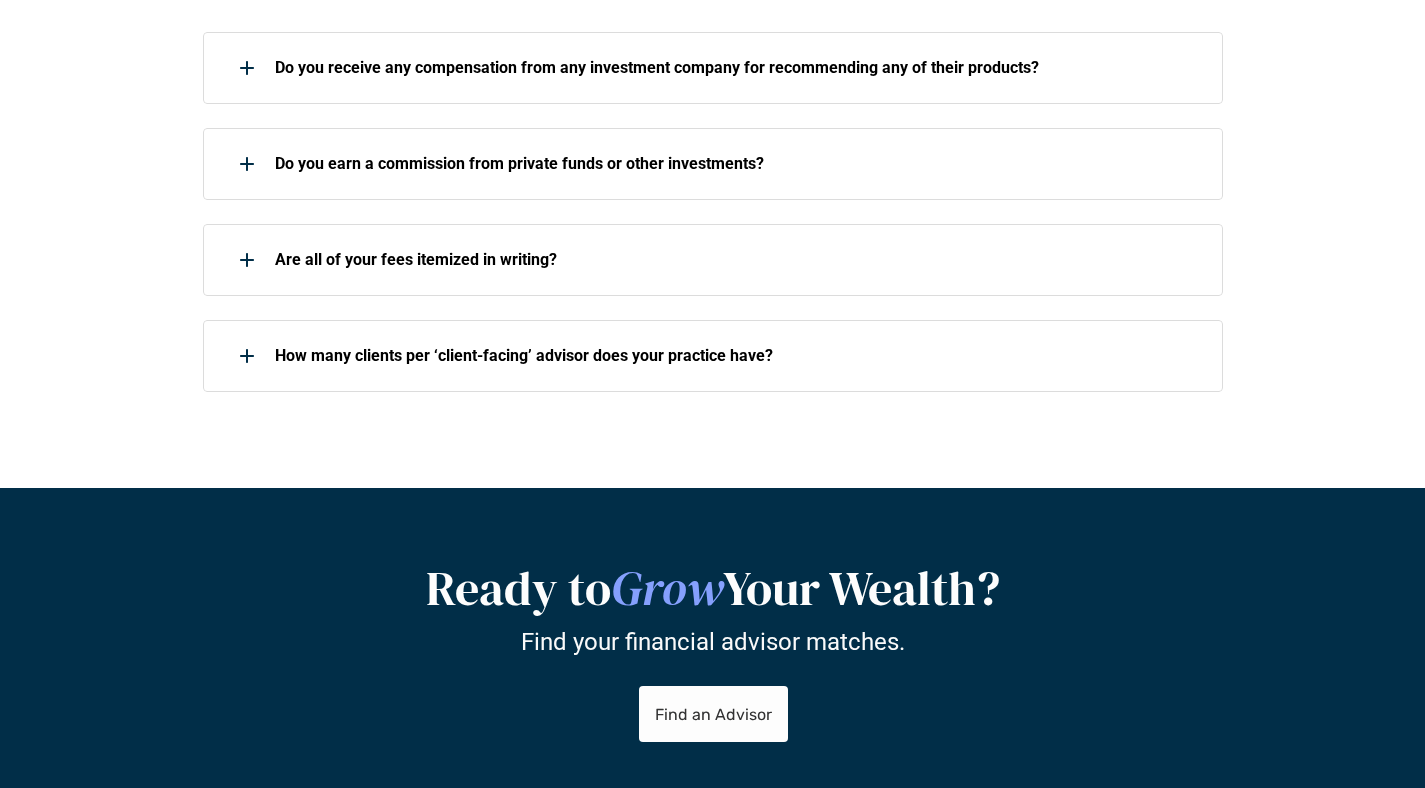scroll, scrollTop: 3360, scrollLeft: 0, axis: vertical 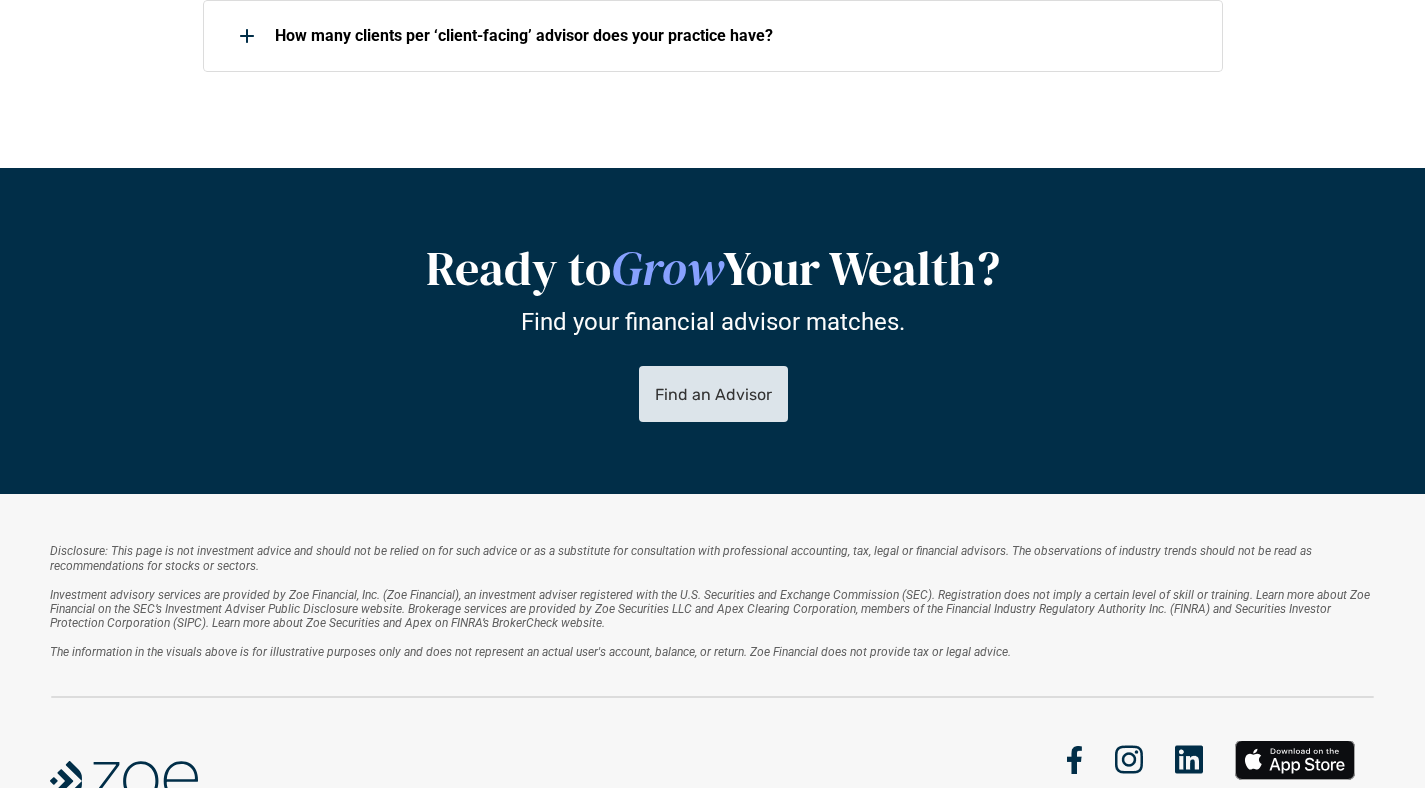click on "Find an Advisor" at bounding box center (712, 394) 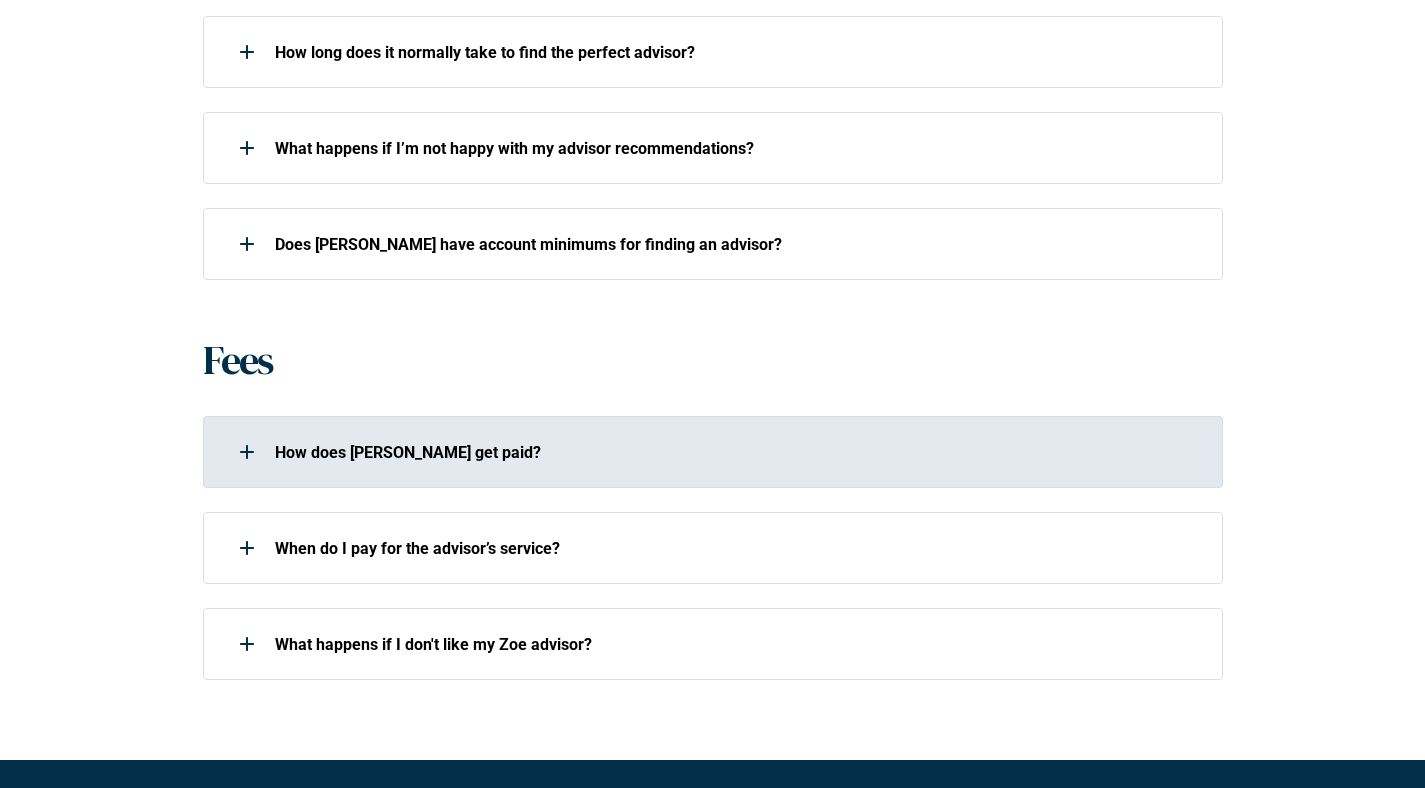 scroll, scrollTop: 317, scrollLeft: 0, axis: vertical 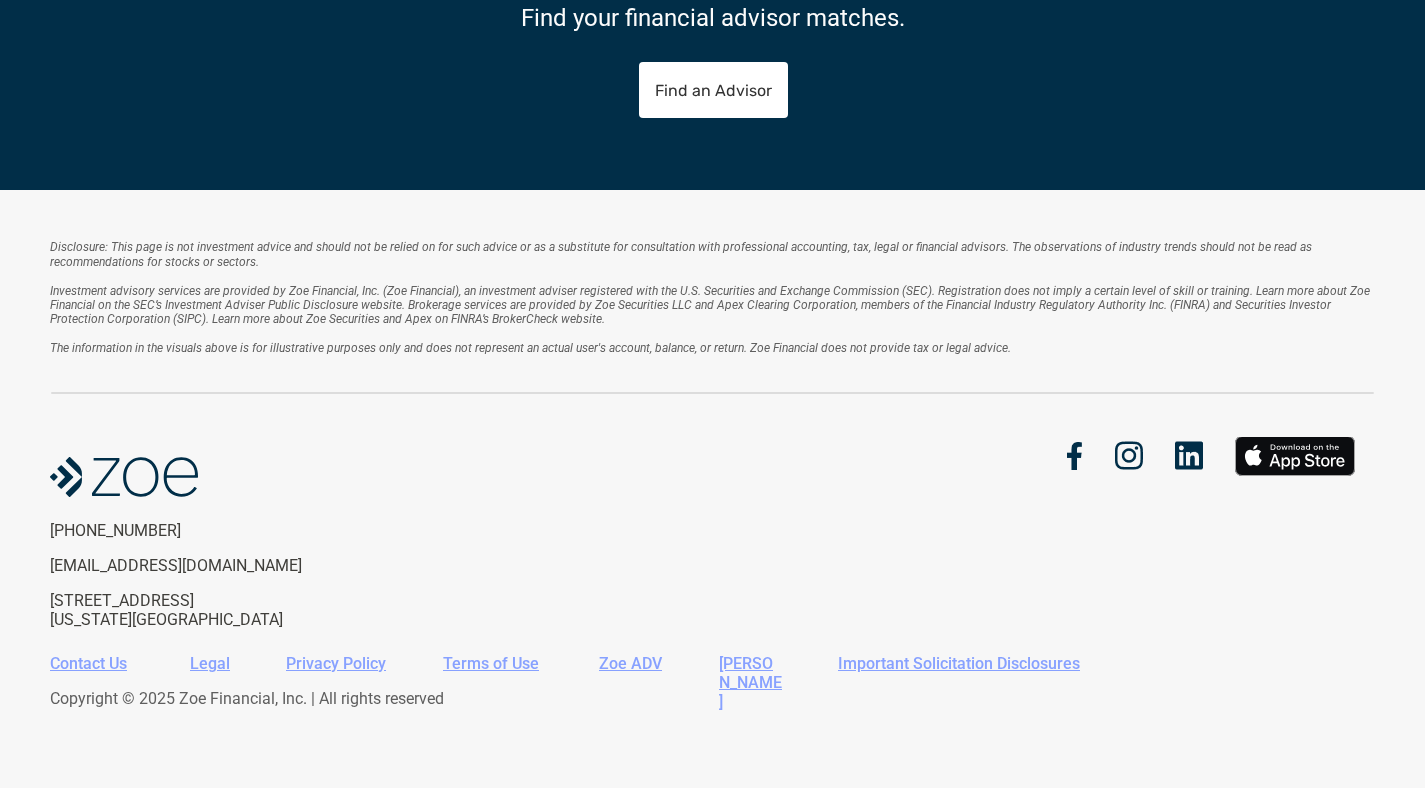 click on "Contact Us" at bounding box center [88, 663] 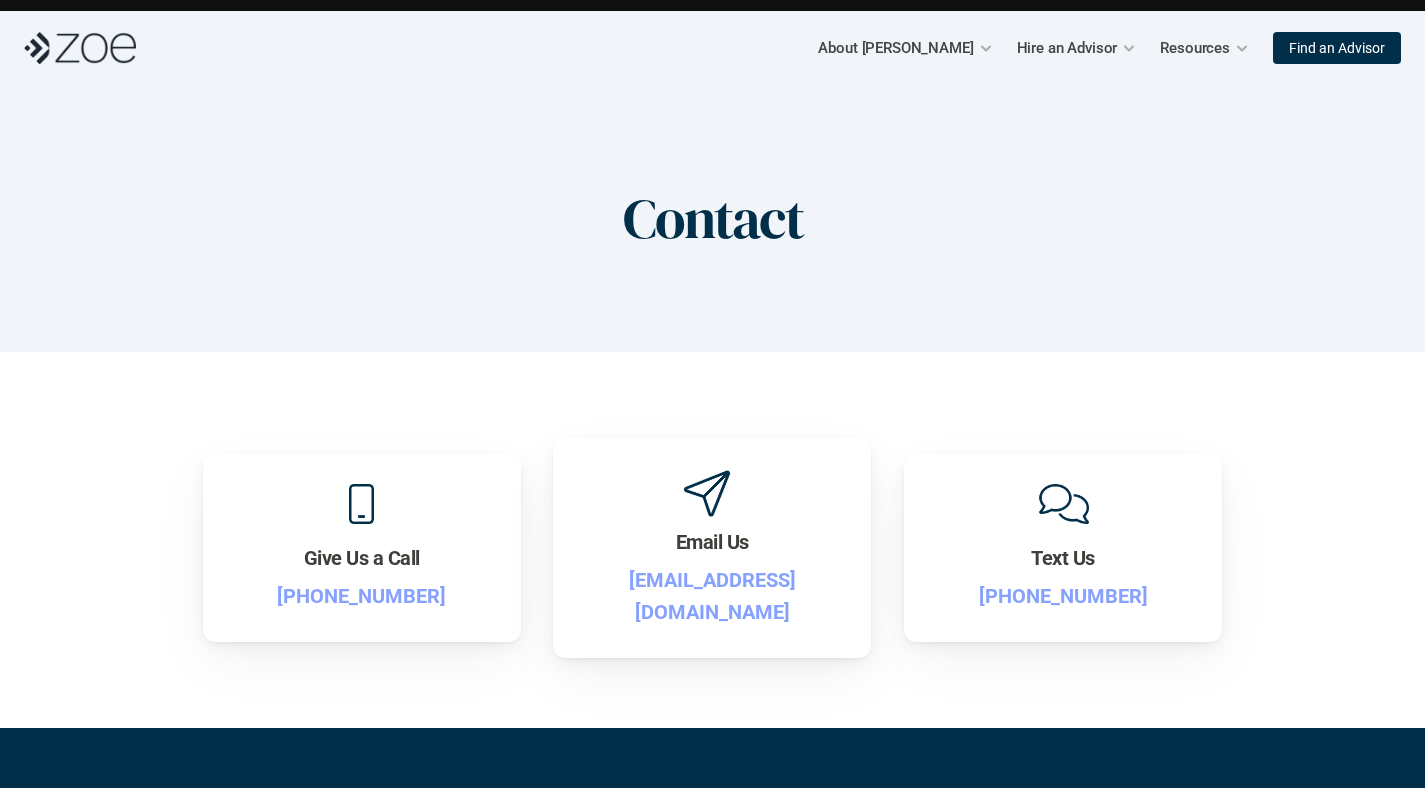 scroll, scrollTop: 0, scrollLeft: 0, axis: both 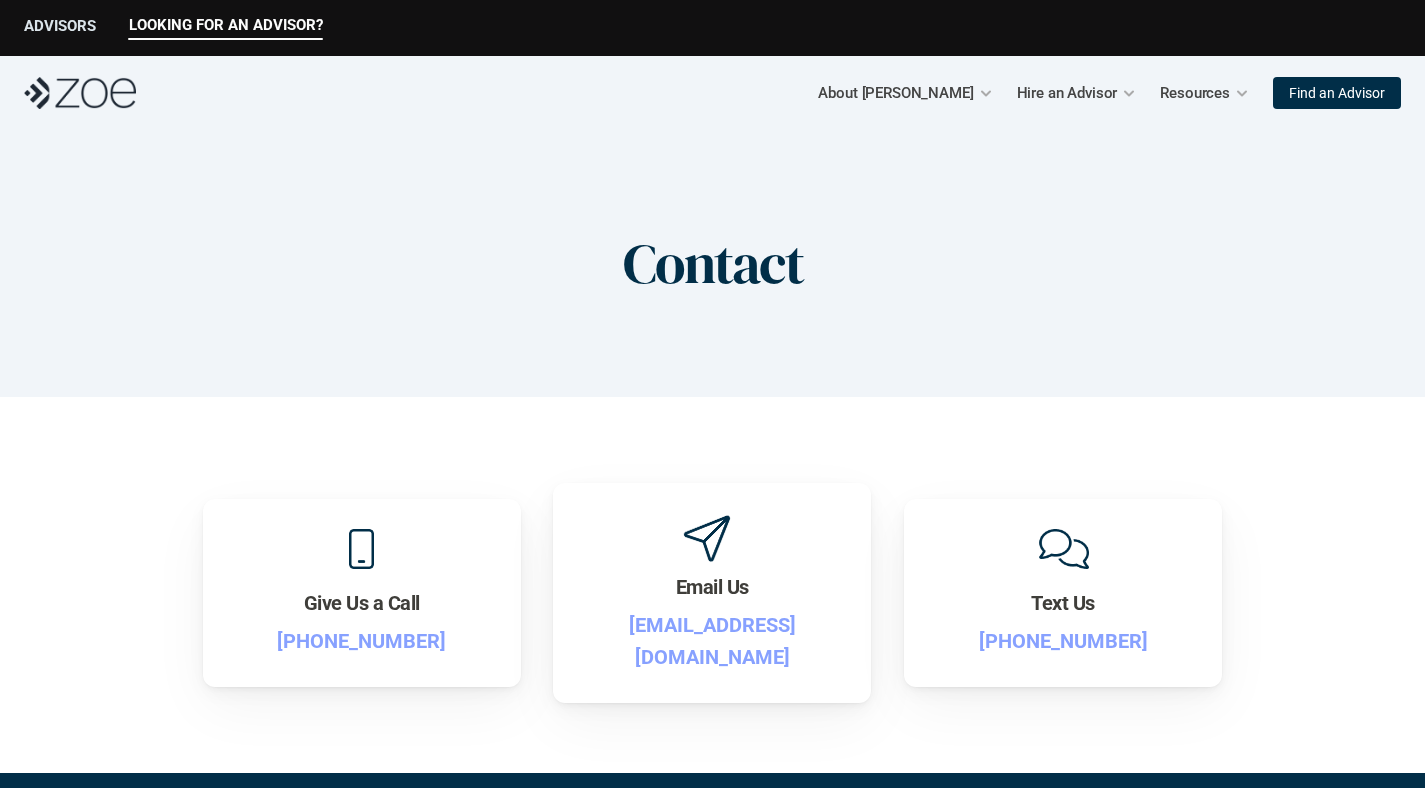 click on "ADVISORS" at bounding box center (60, 26) 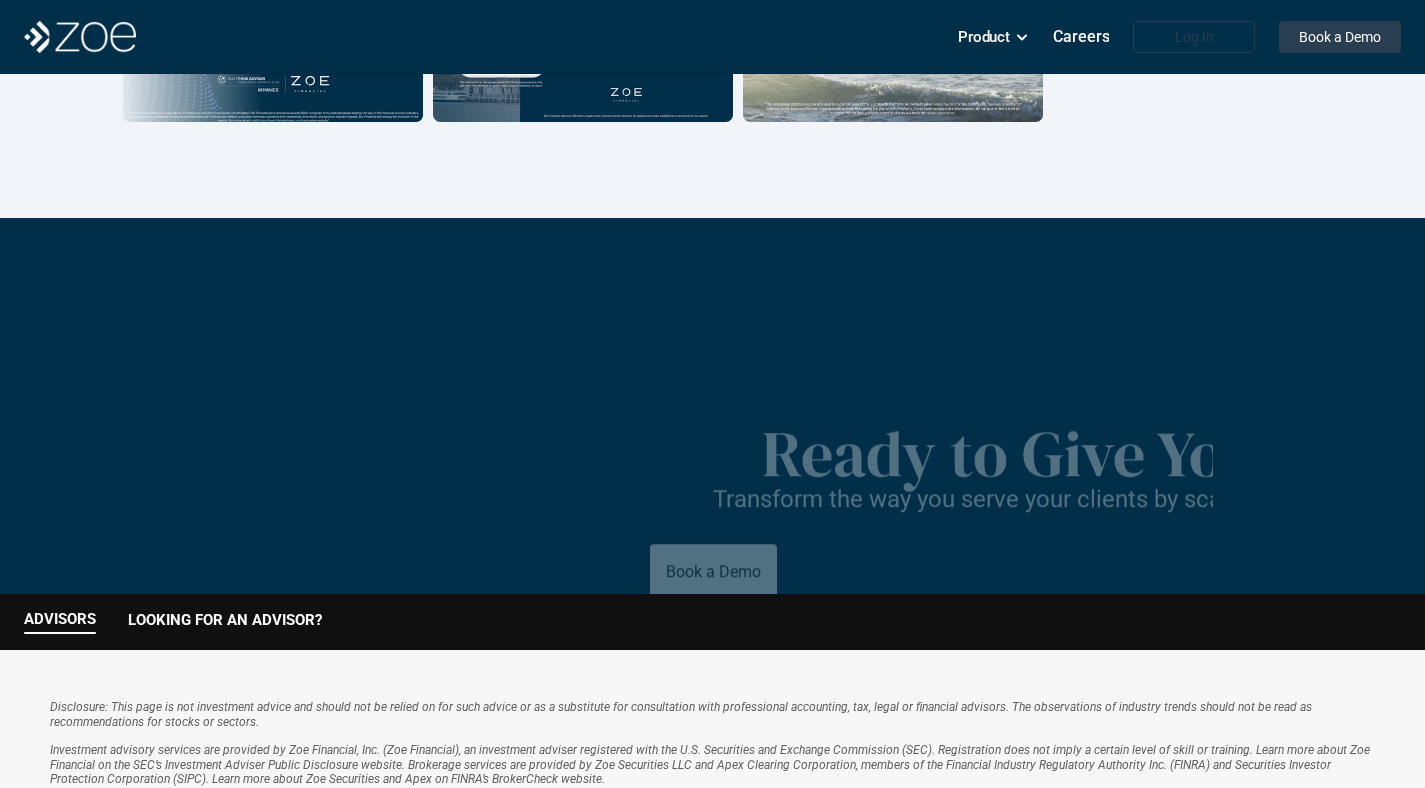 scroll, scrollTop: 3645, scrollLeft: 0, axis: vertical 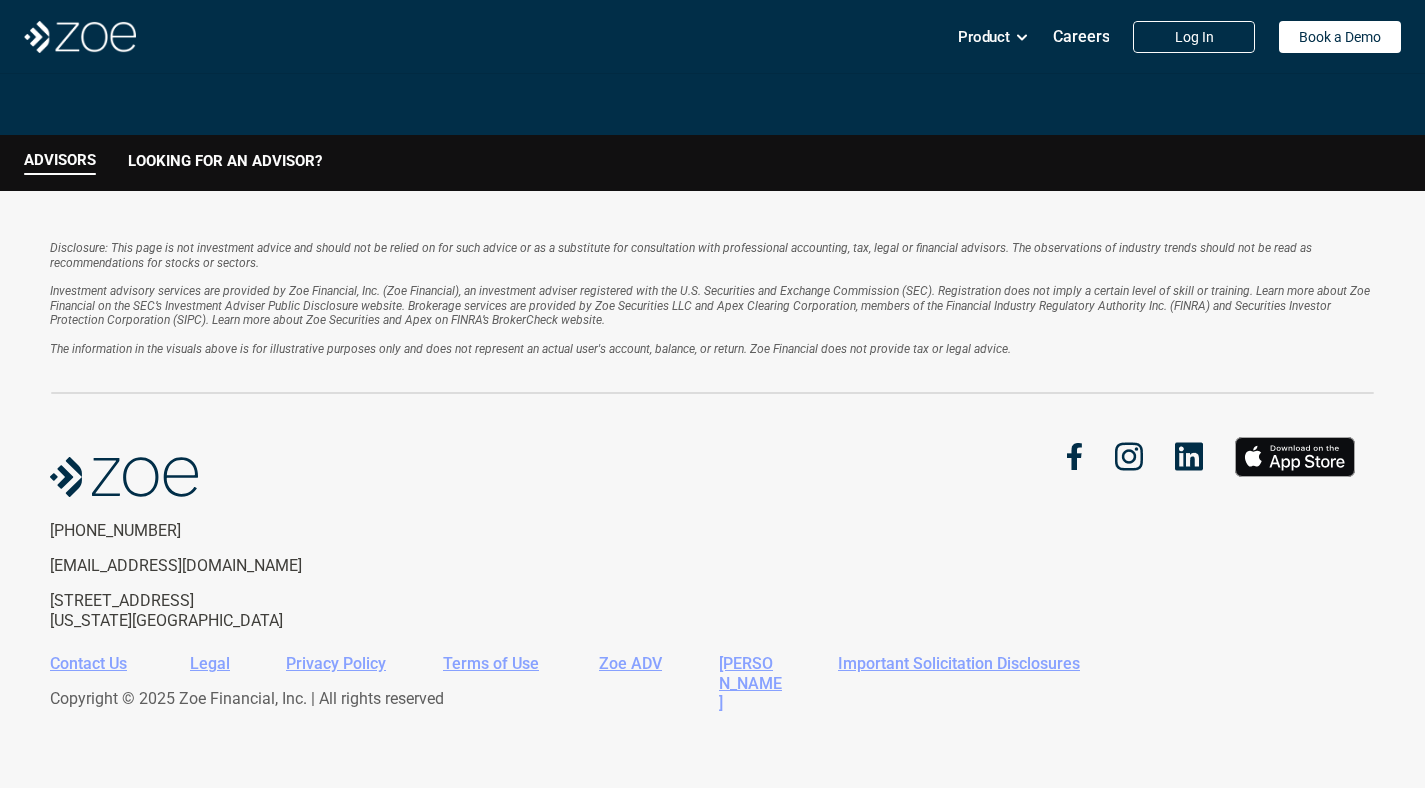 click on "Contact Us" at bounding box center [88, 663] 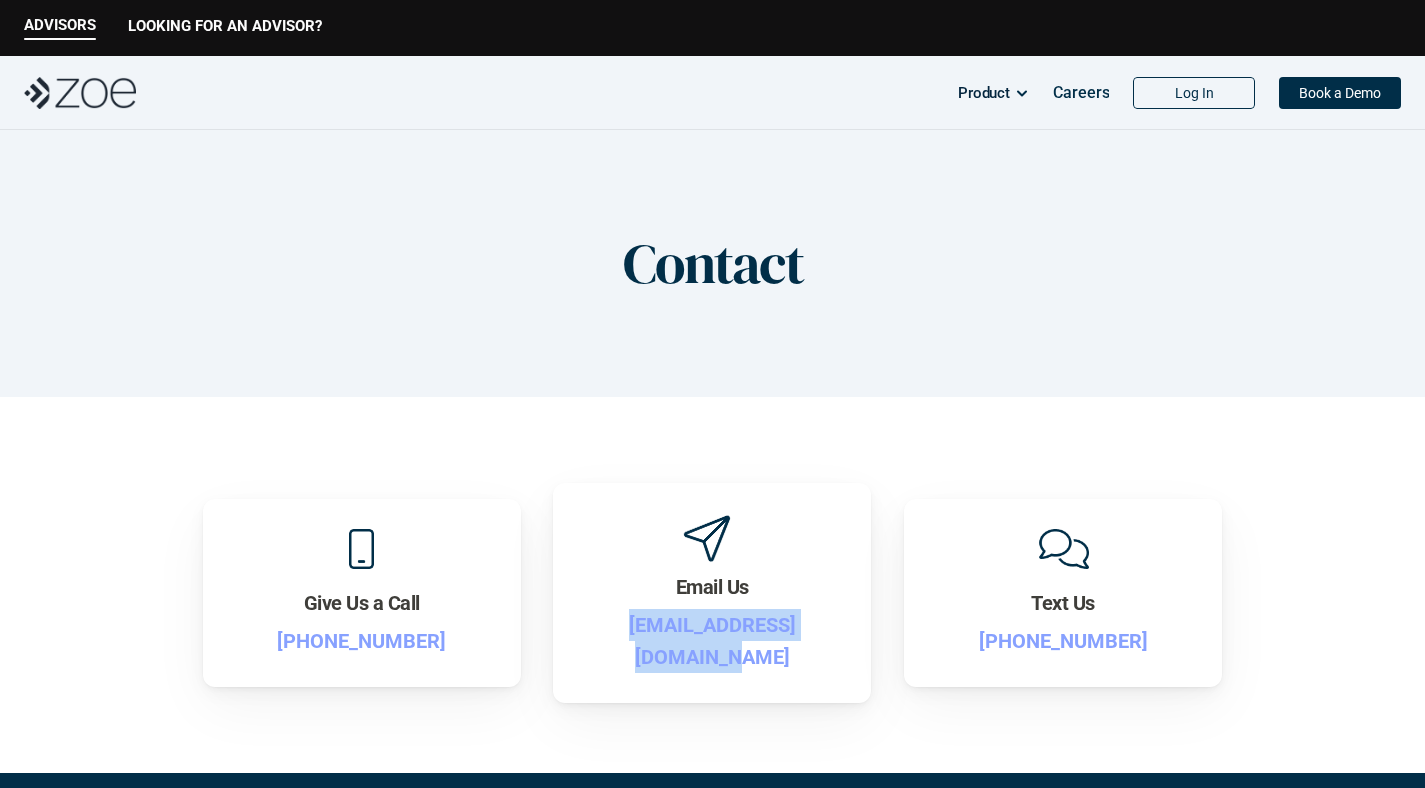 drag, startPoint x: 594, startPoint y: 640, endPoint x: 831, endPoint y: 641, distance: 237.0021 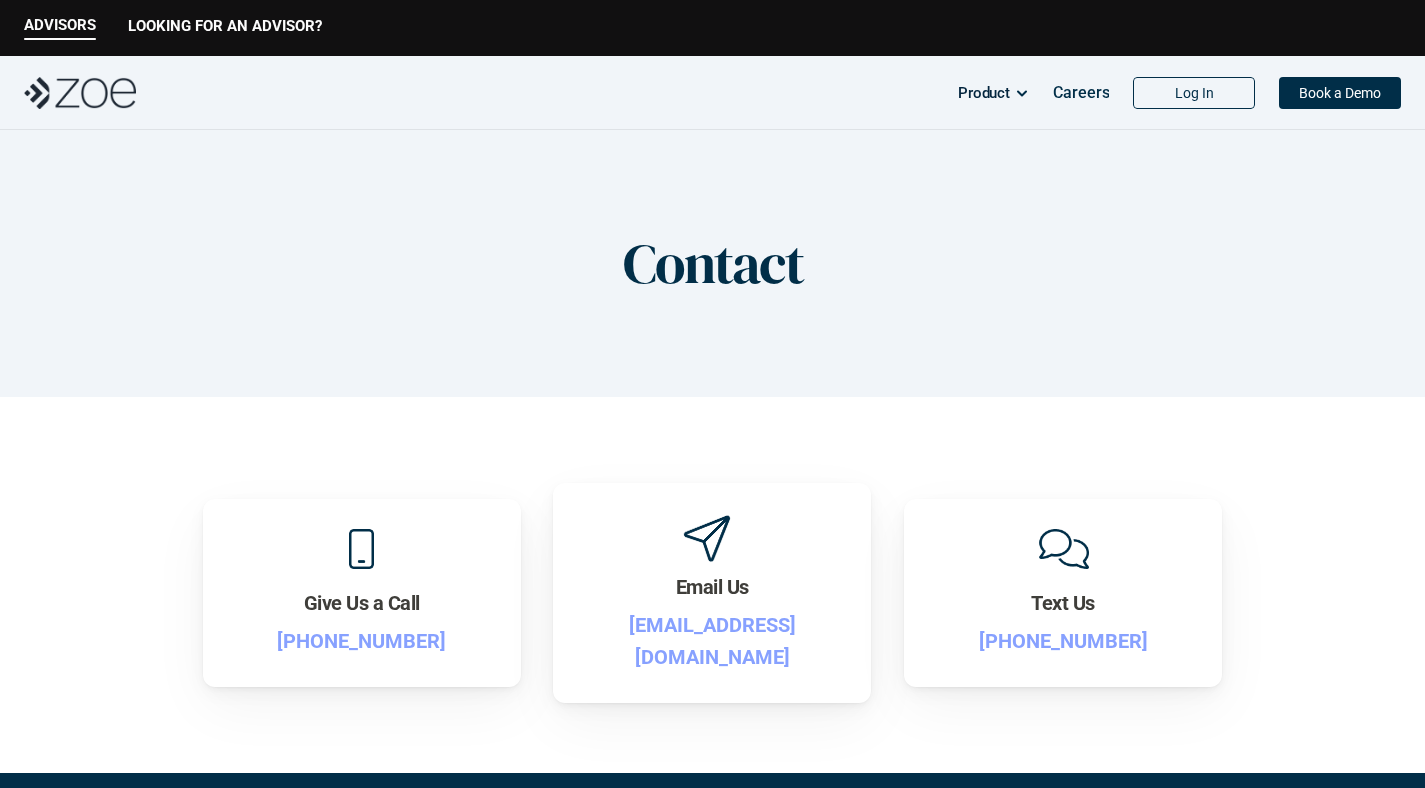 click on "646-680-9244" at bounding box center (362, 641) 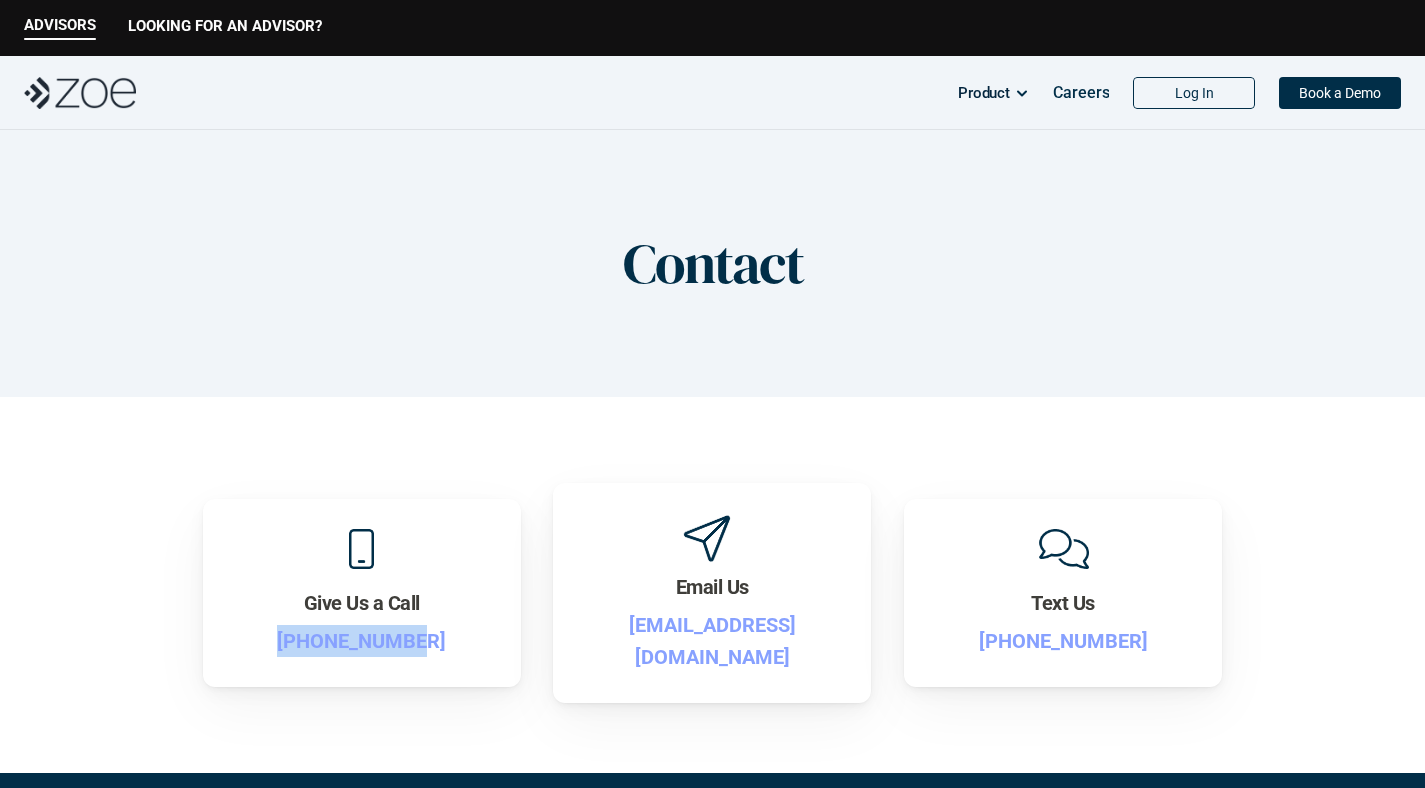 drag, startPoint x: 433, startPoint y: 639, endPoint x: 234, endPoint y: 657, distance: 199.81241 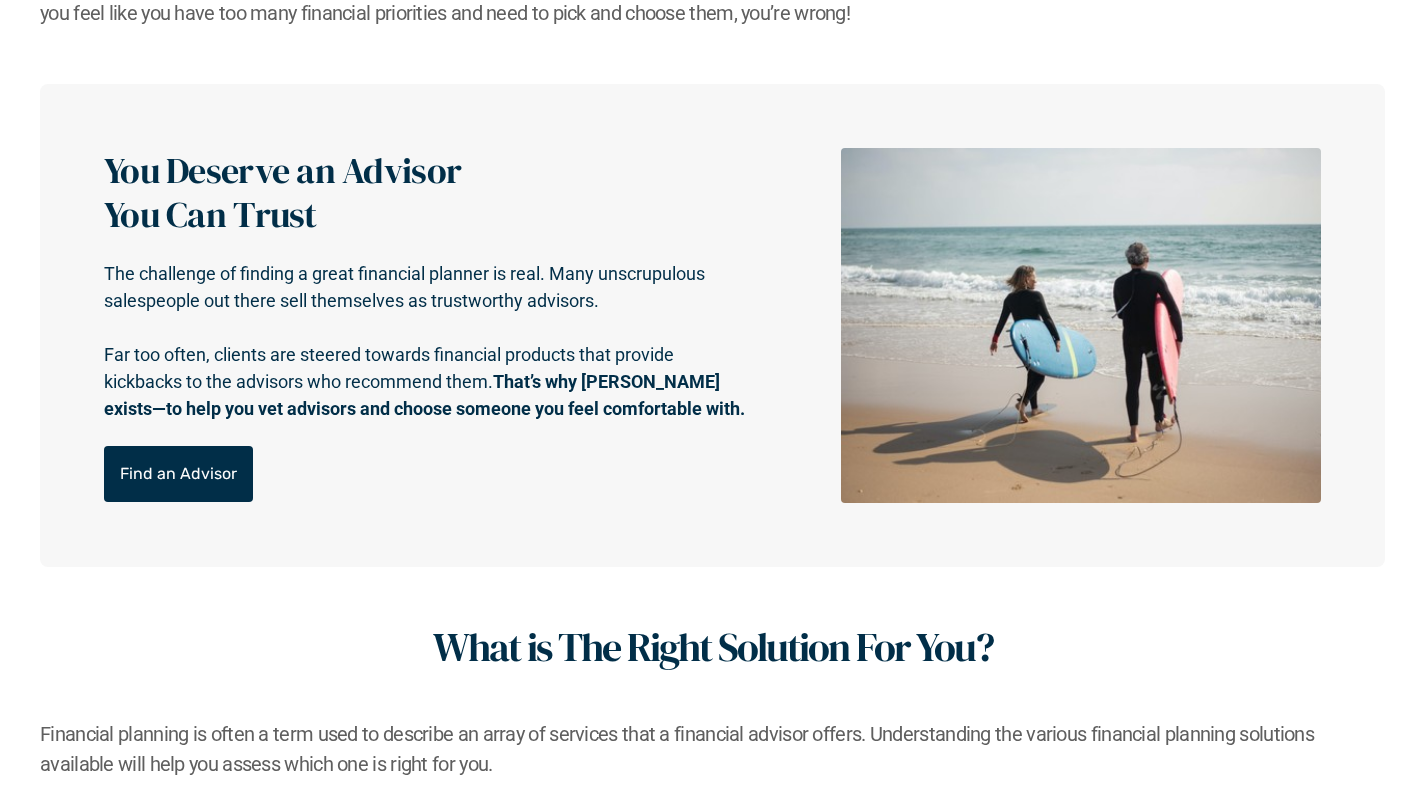 scroll, scrollTop: 208, scrollLeft: 0, axis: vertical 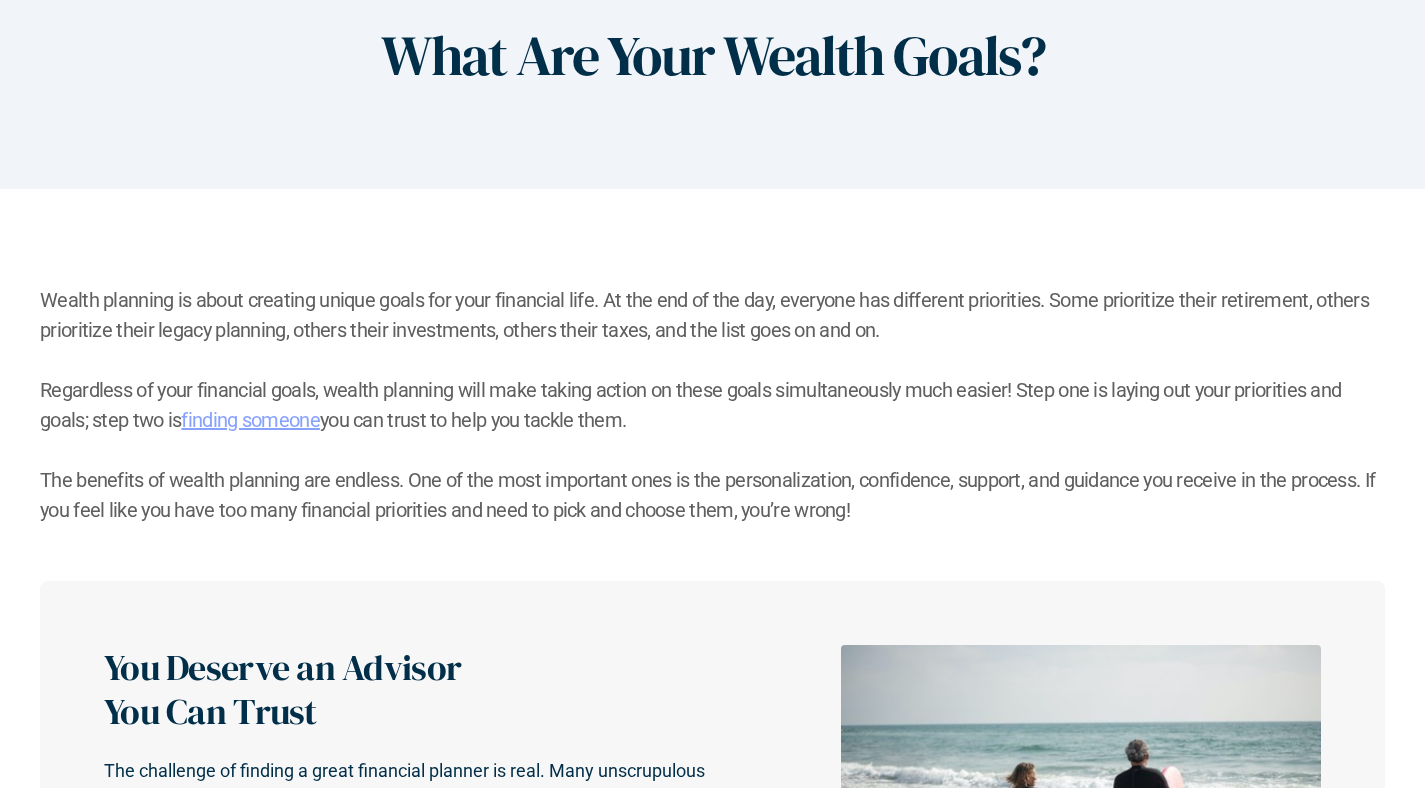 click on "finding someone" at bounding box center (250, 420) 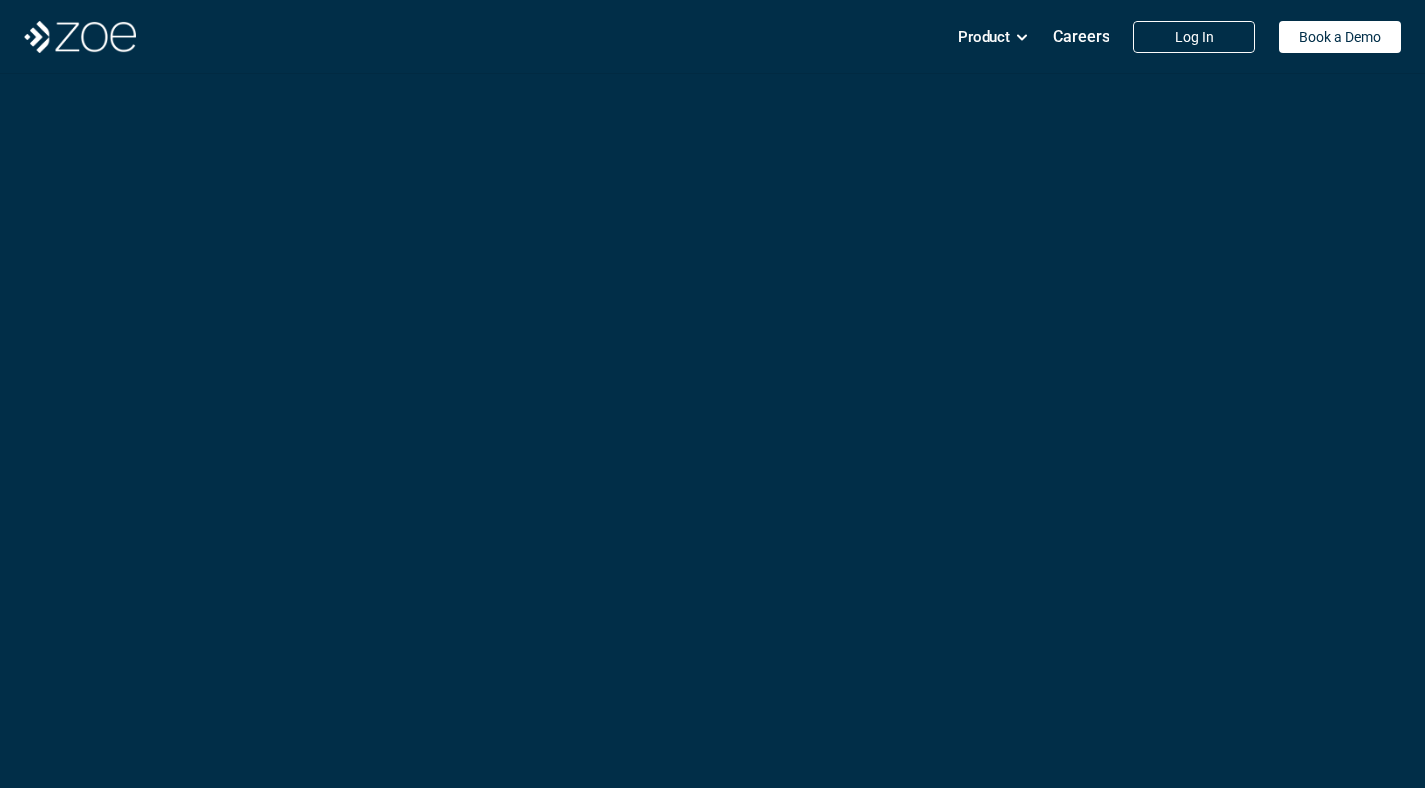 scroll, scrollTop: 0, scrollLeft: 0, axis: both 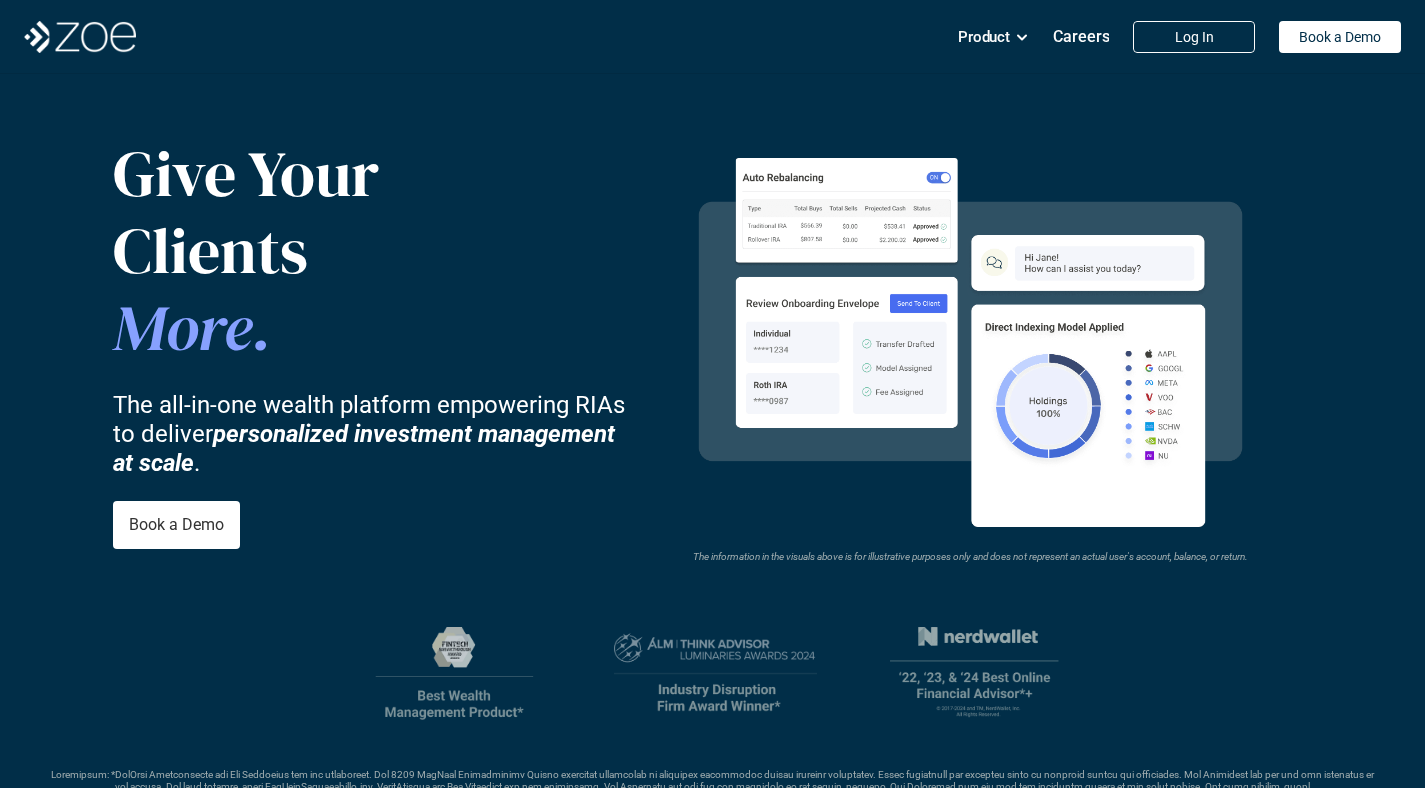 click on "LOOKING FOR AN ADVISOR?" at bounding box center (225, 3628) 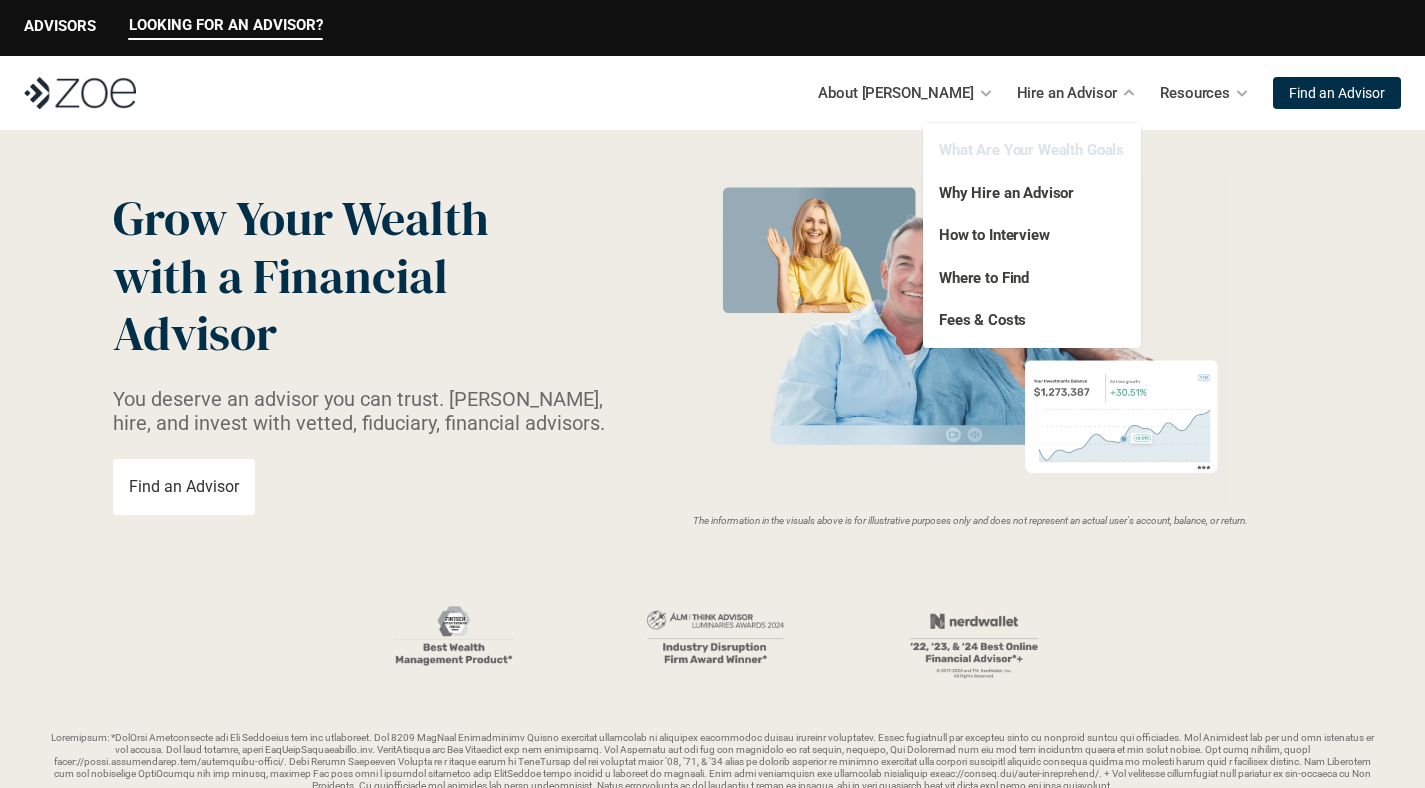 click on "What Are Your Wealth Goals" at bounding box center [1031, 150] 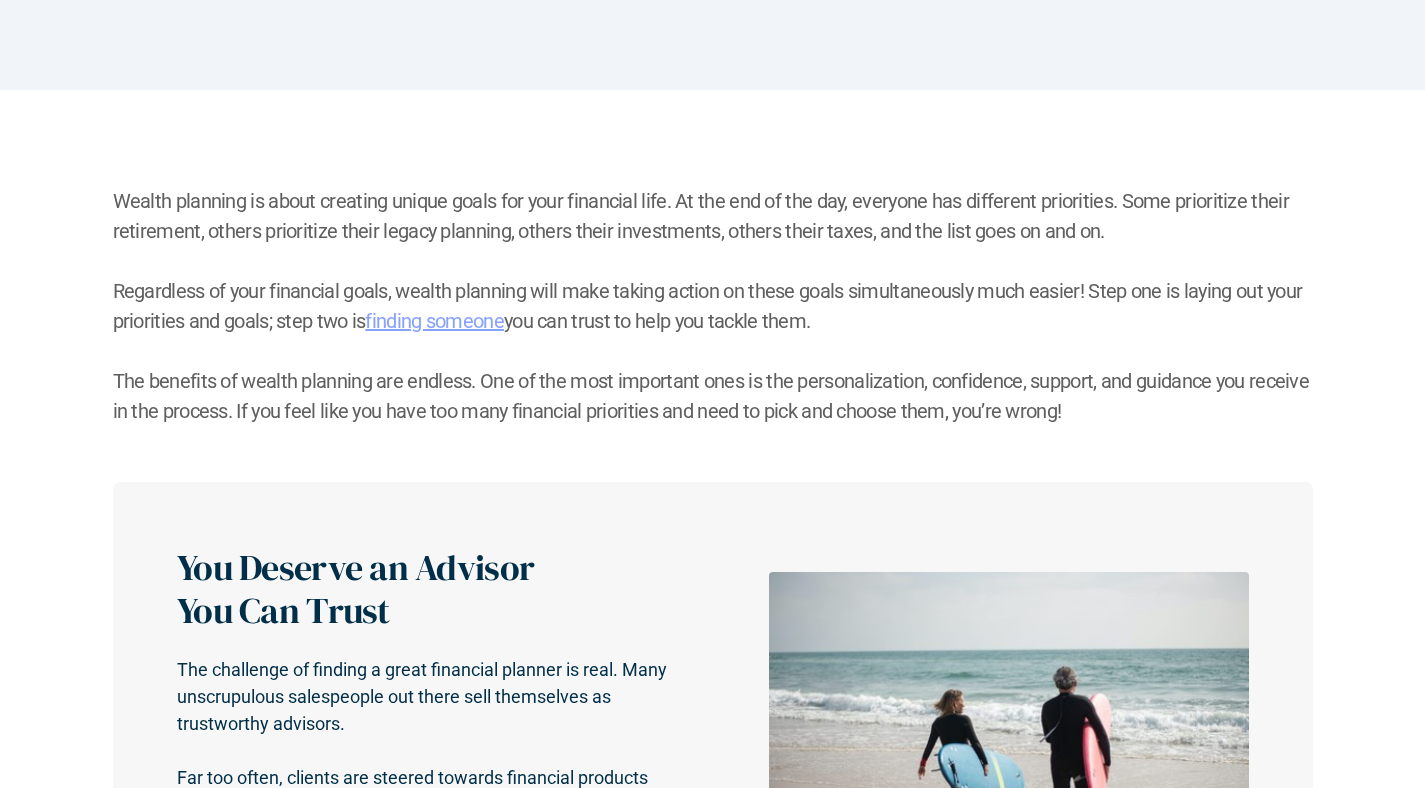 scroll, scrollTop: 336, scrollLeft: 0, axis: vertical 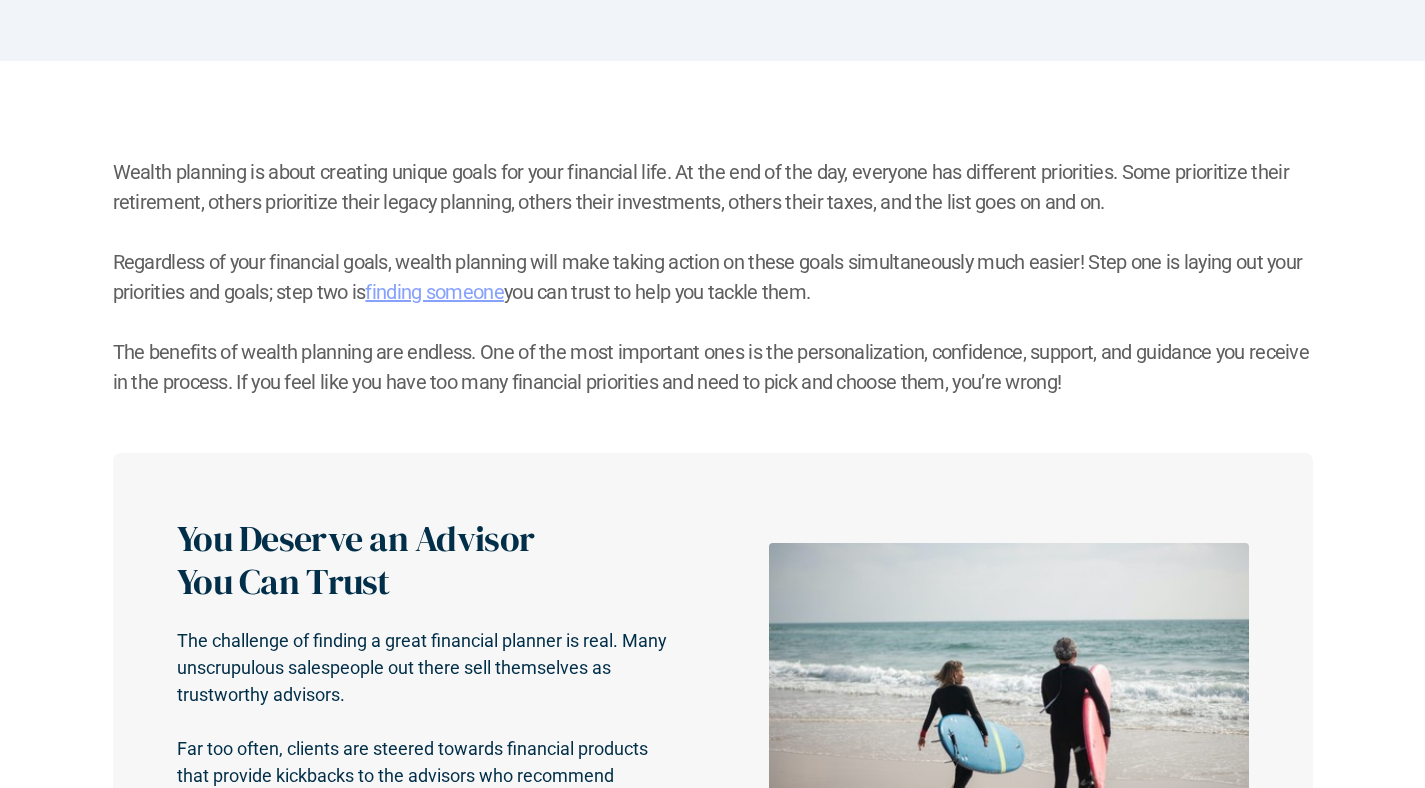 click on "finding someone" at bounding box center [434, 292] 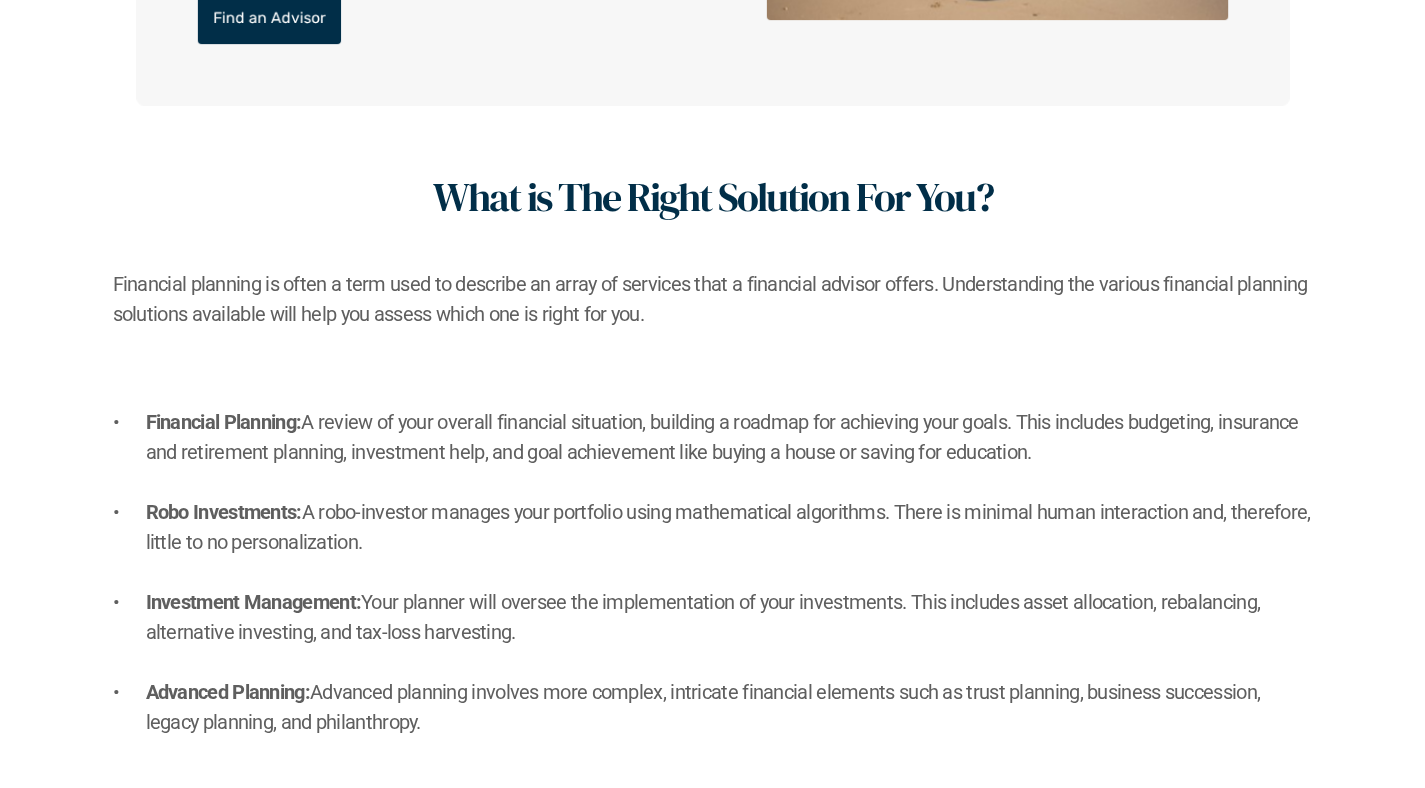 scroll, scrollTop: 1216, scrollLeft: 0, axis: vertical 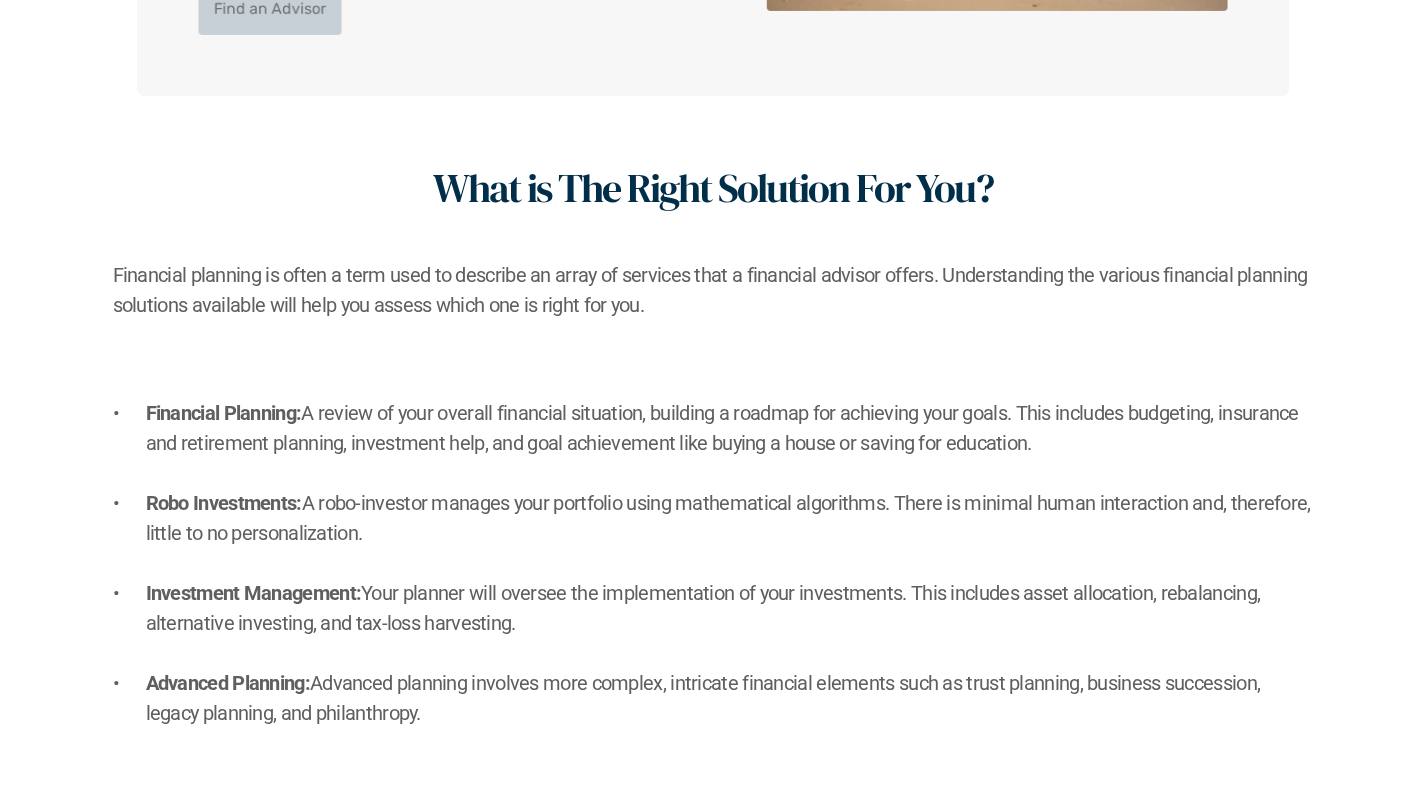 click on "Find an Advisor" at bounding box center (269, 9) 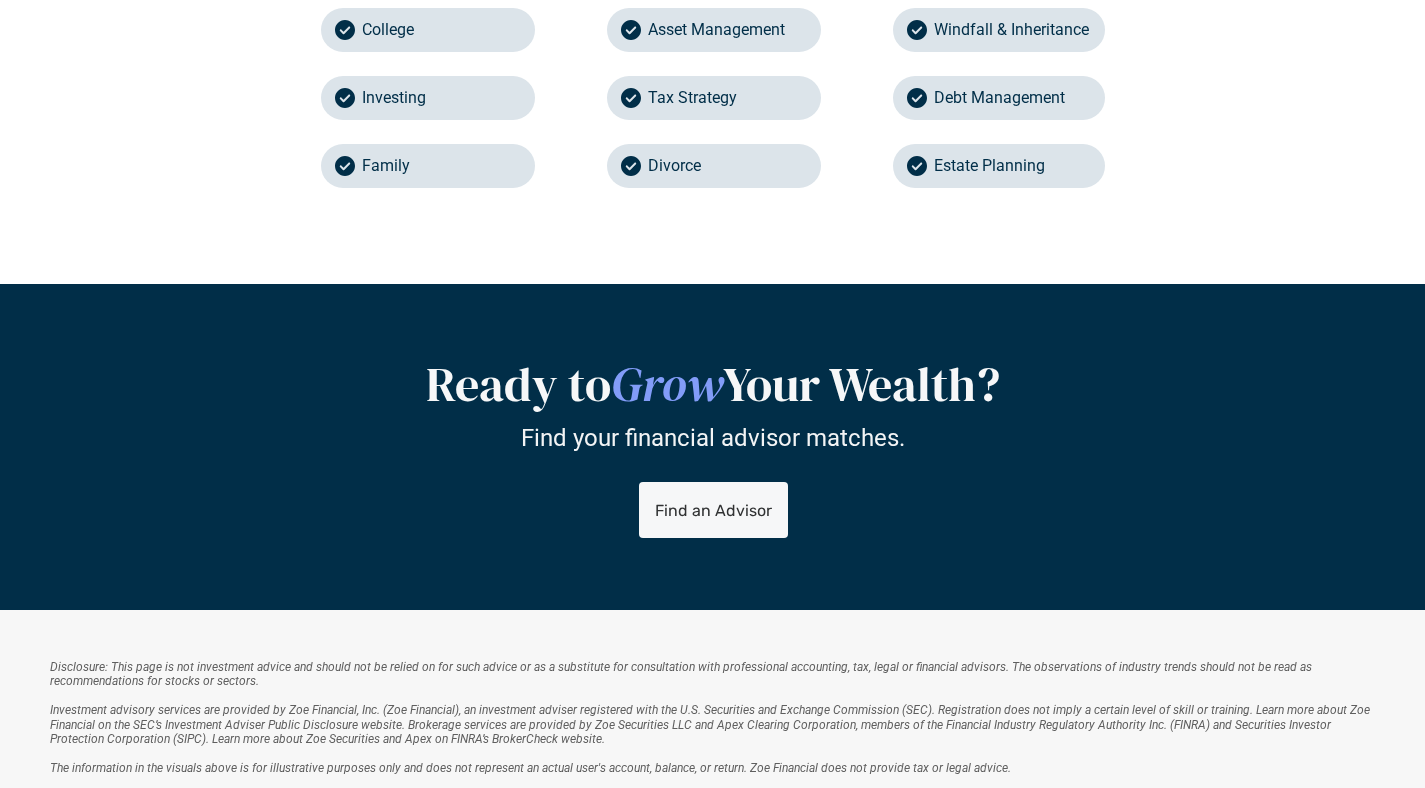 scroll, scrollTop: 2704, scrollLeft: 0, axis: vertical 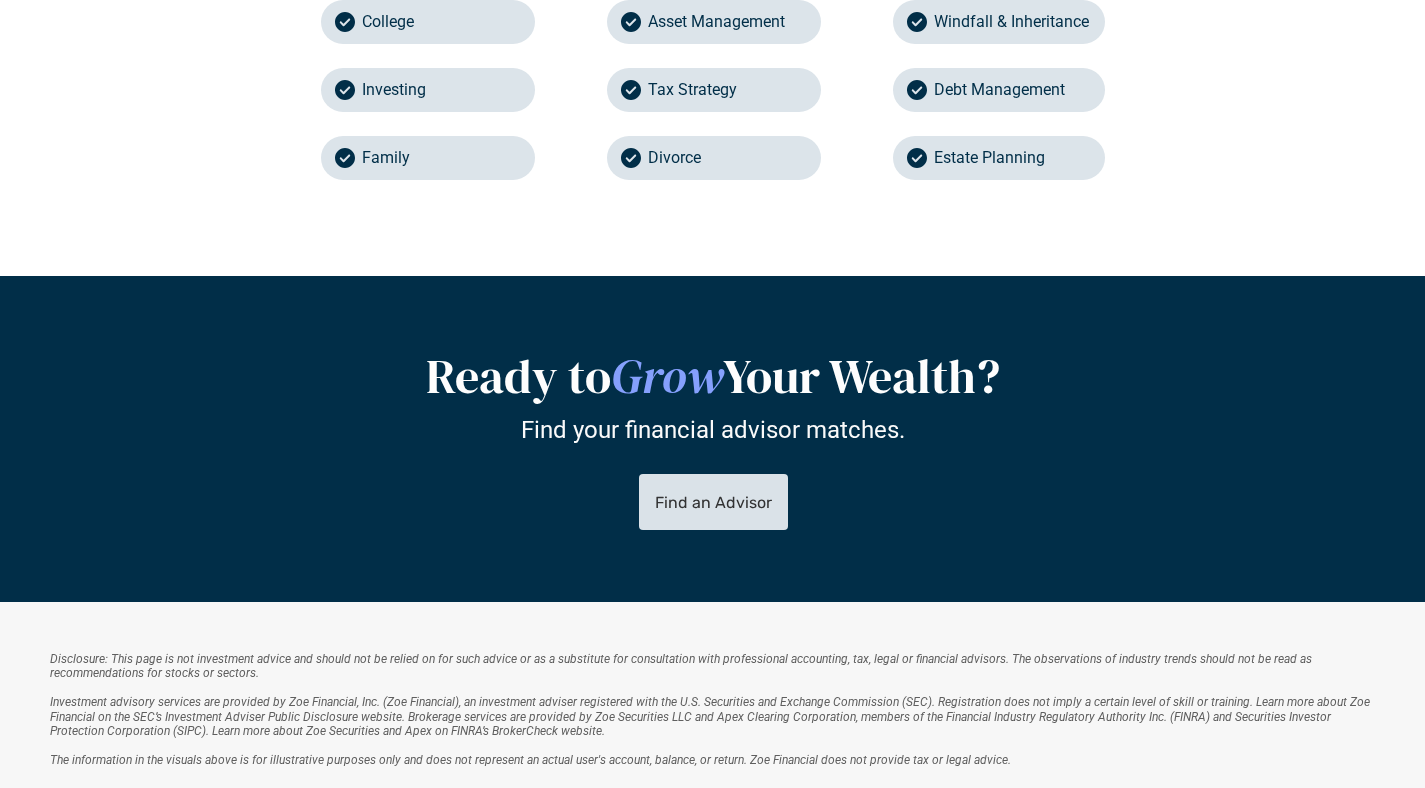 click on "Find an Advisor" at bounding box center [712, 501] 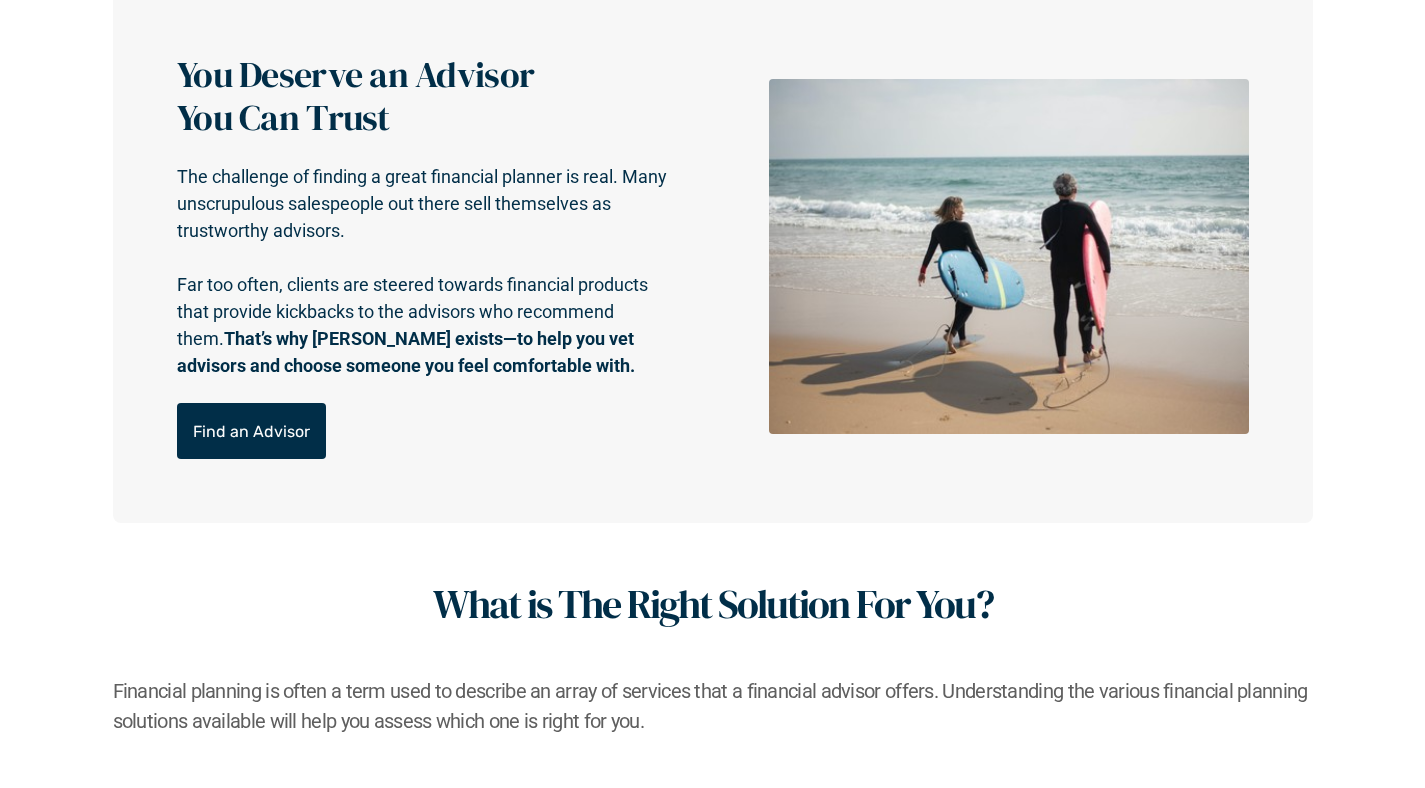 scroll, scrollTop: 0, scrollLeft: 0, axis: both 